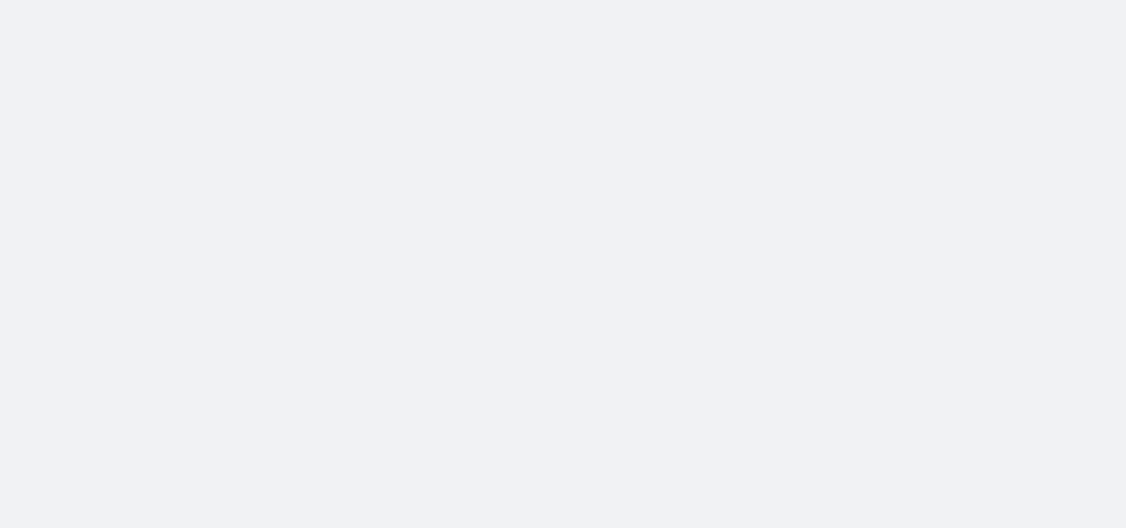 scroll, scrollTop: 0, scrollLeft: 0, axis: both 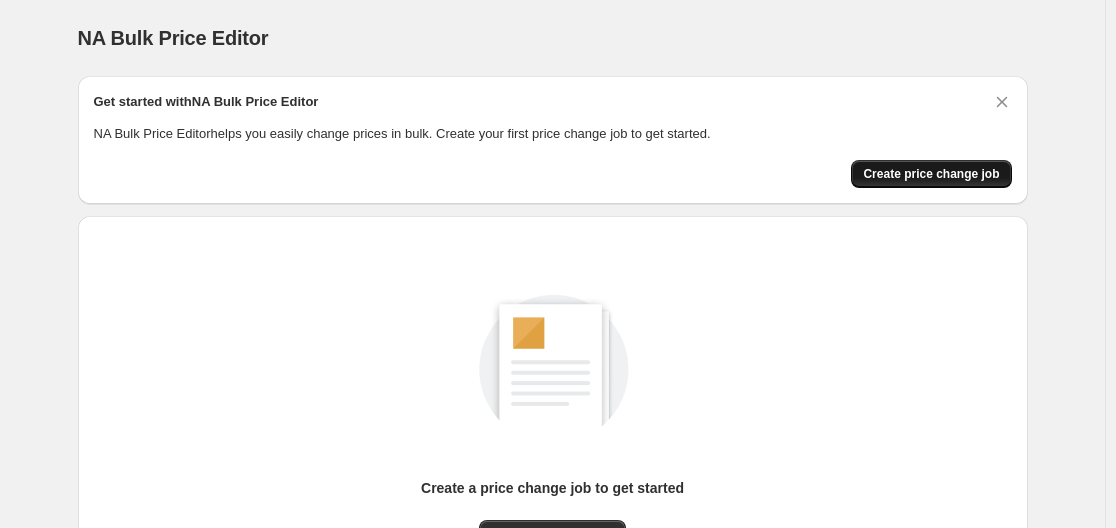 click on "Create price change job" at bounding box center (931, 174) 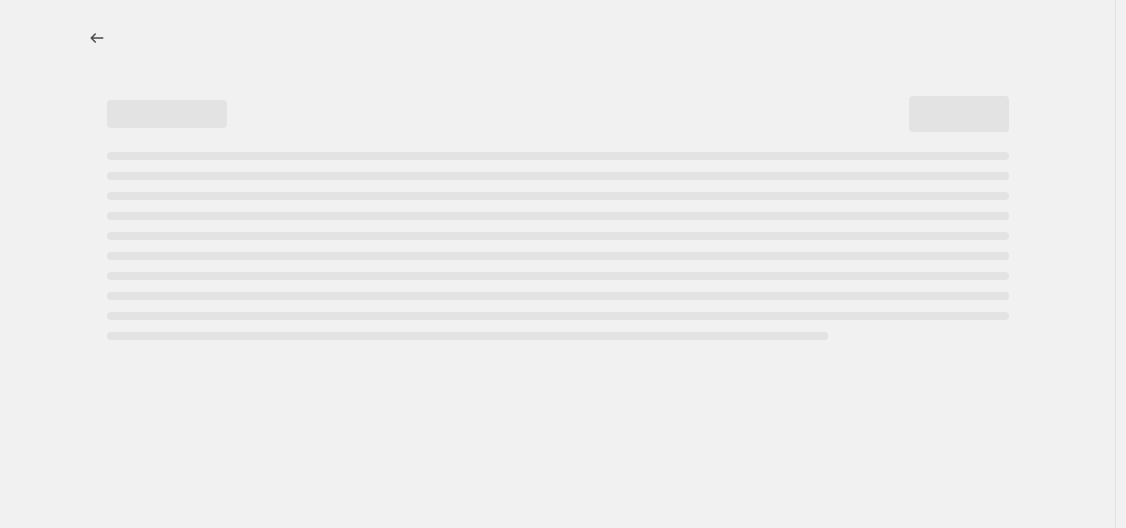 select on "percentage" 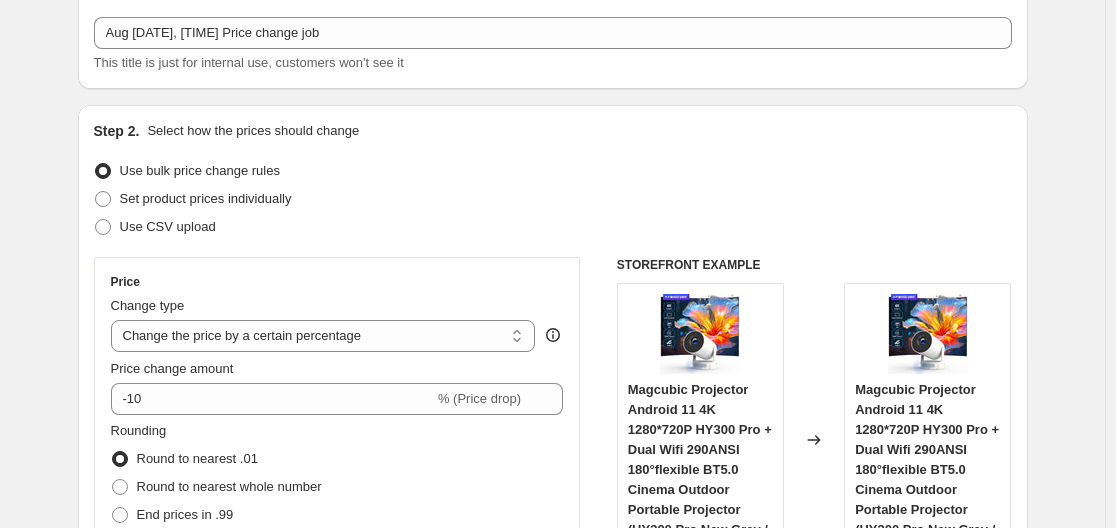 scroll, scrollTop: 332, scrollLeft: 0, axis: vertical 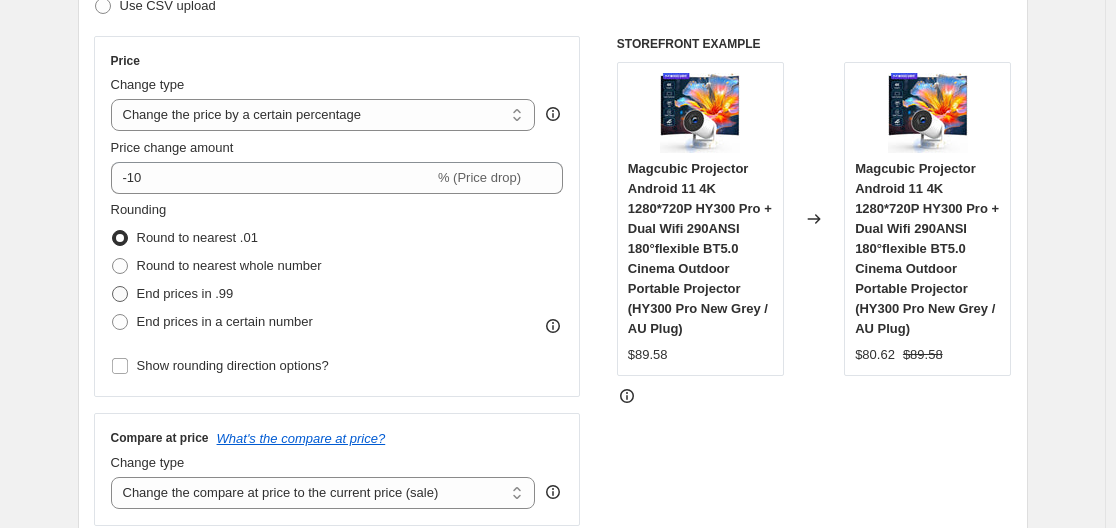 click on "End prices in .99" at bounding box center (185, 293) 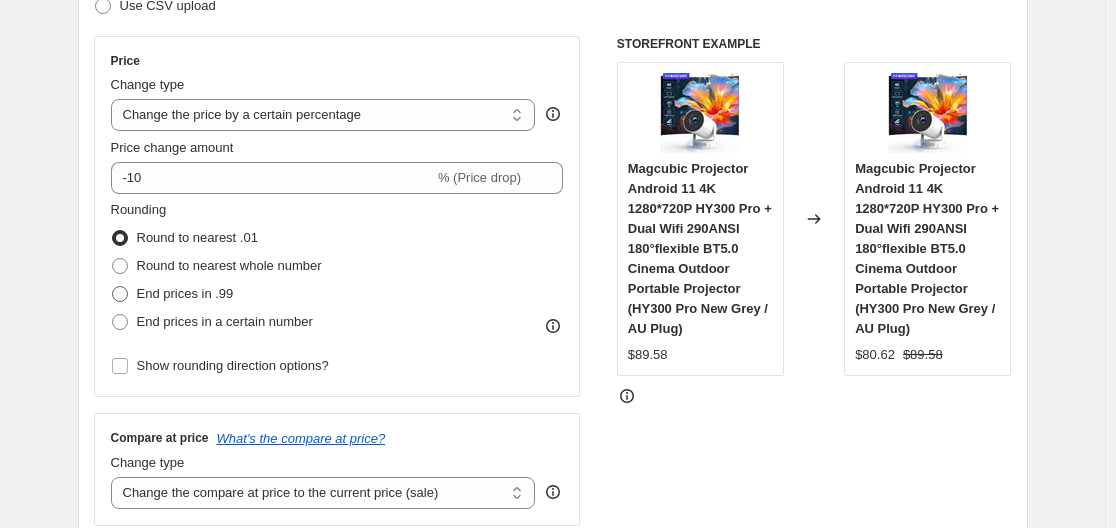 radio on "true" 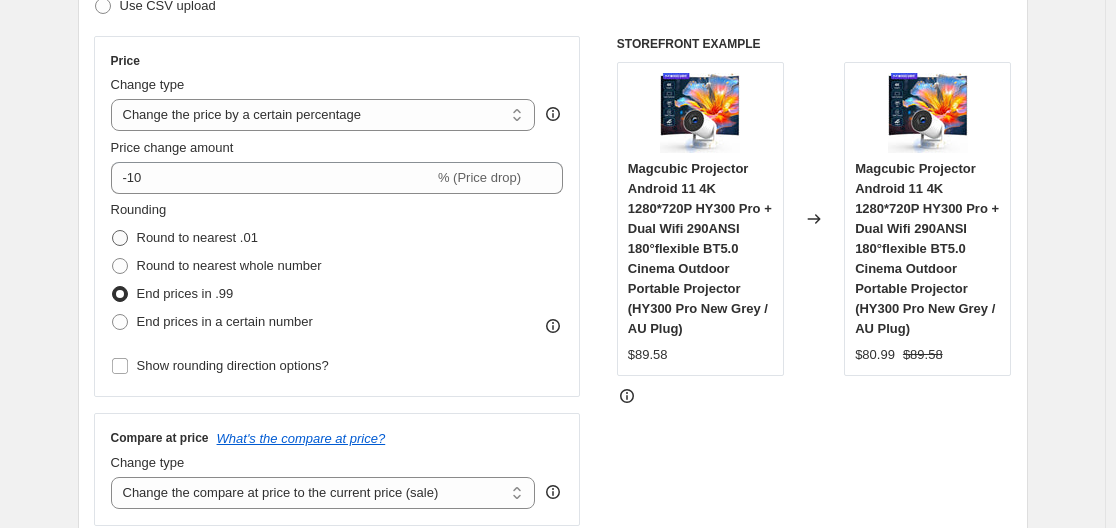 click on "Round to nearest .01" at bounding box center (184, 238) 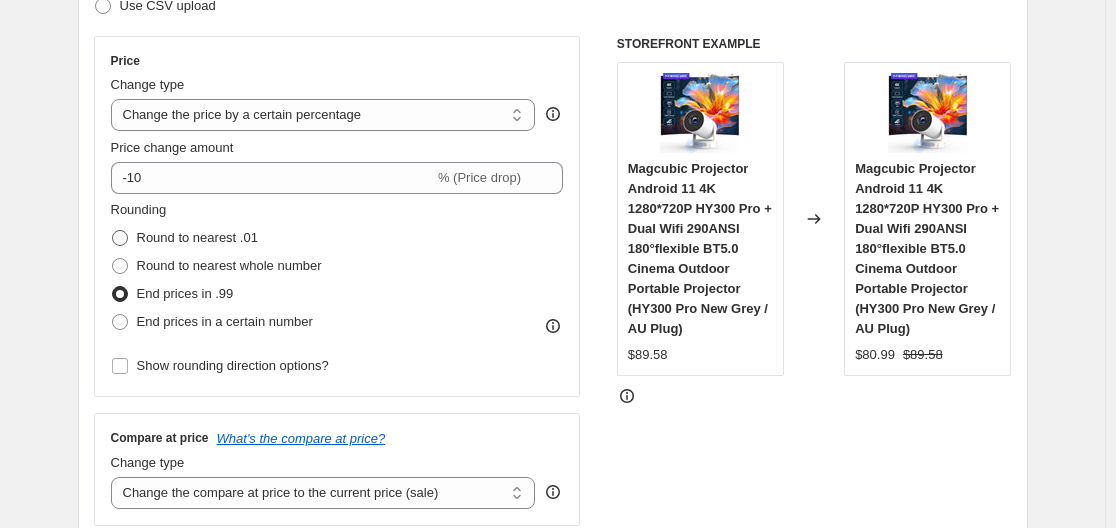 radio on "true" 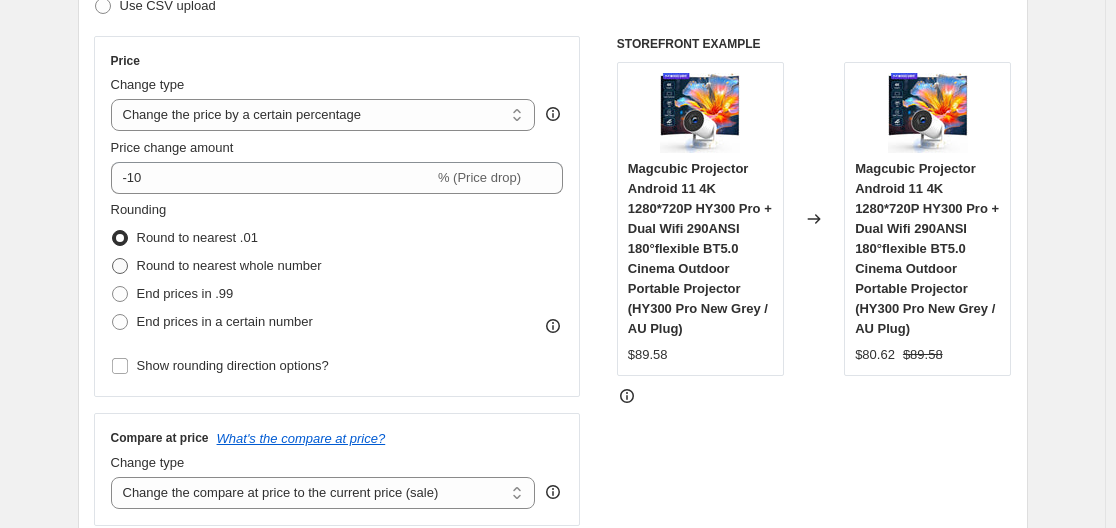click on "Round to nearest whole number" at bounding box center (216, 266) 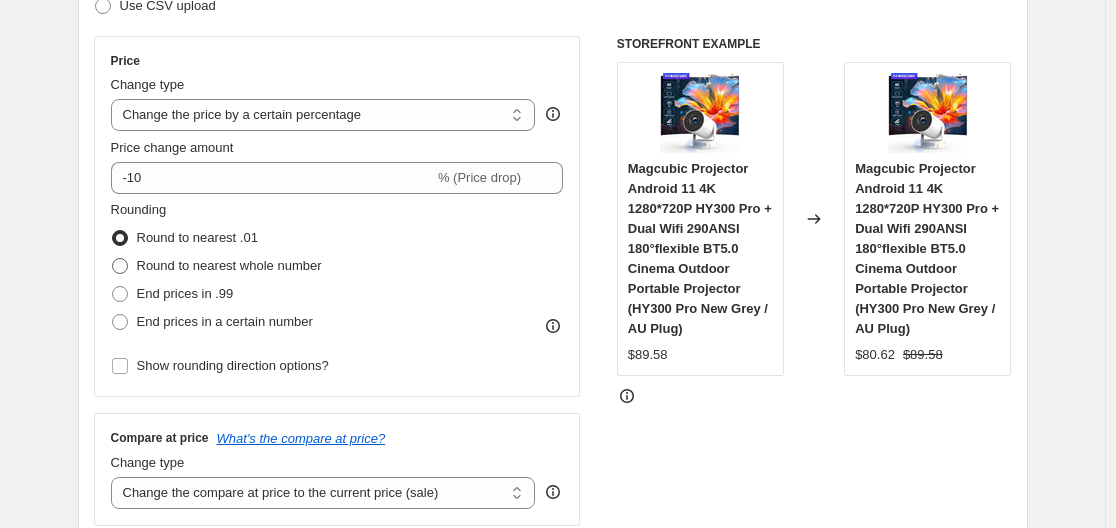 radio on "true" 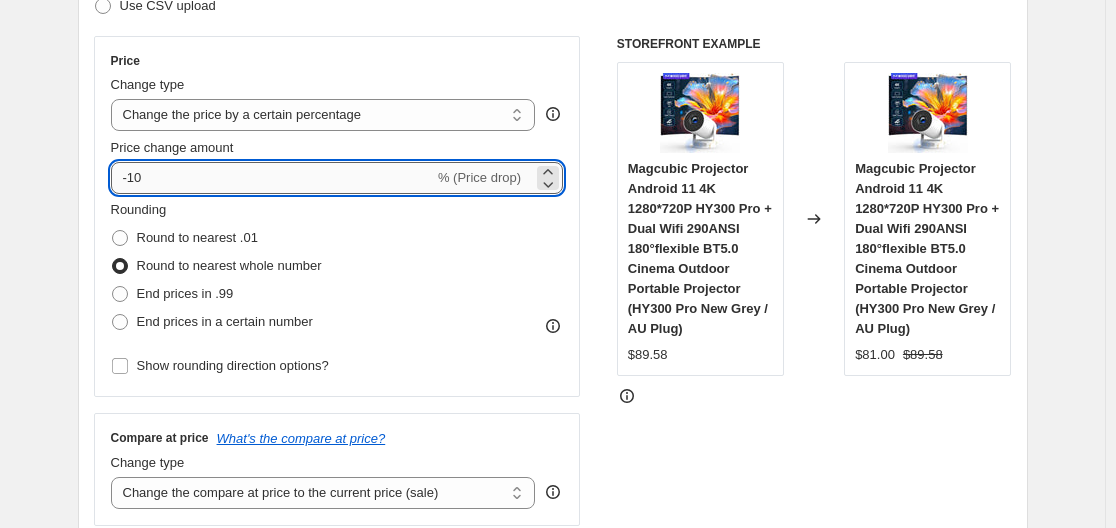click on "-10" at bounding box center [272, 178] 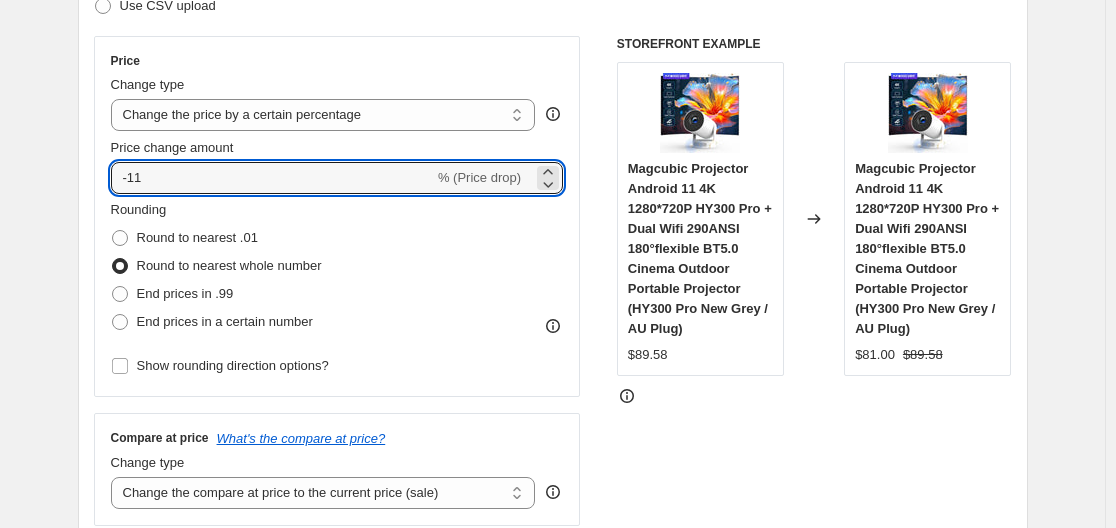 type on "-1" 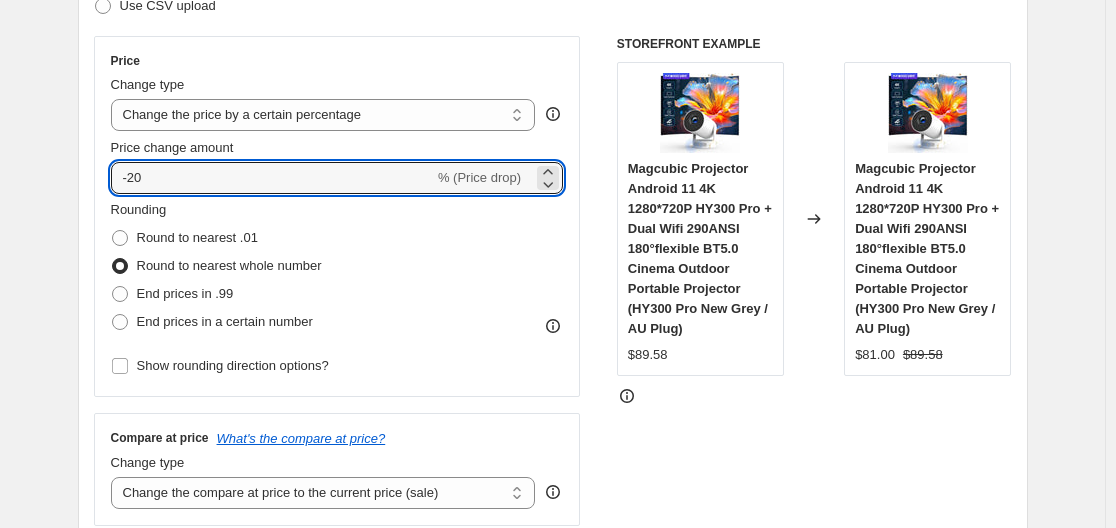 type on "-20" 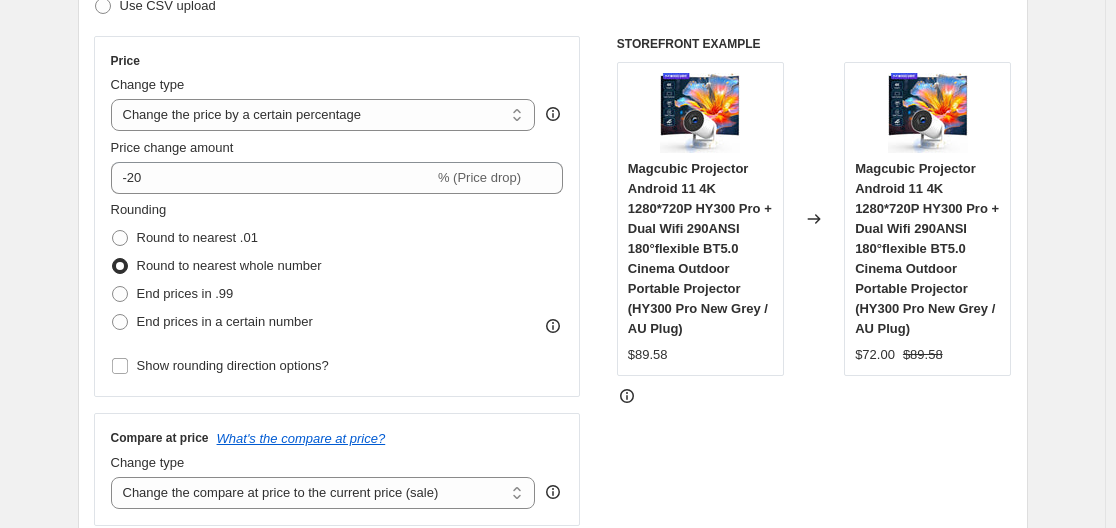 click on "Change type" at bounding box center [323, 85] 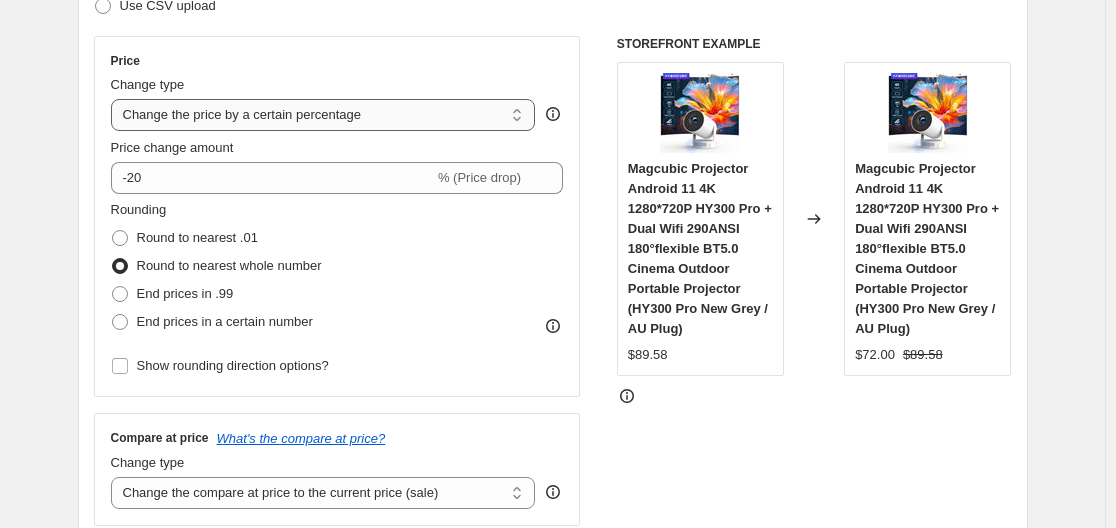 click on "Change the price to a certain amount Change the price by a certain amount Change the price by a certain percentage Change the price to the current compare at price (price before sale) Change the price by a certain amount relative to the compare at price Change the price by a certain percentage relative to the compare at price Don't change the price Change the price by a certain percentage relative to the cost per item Change price to certain cost margin" at bounding box center (323, 115) 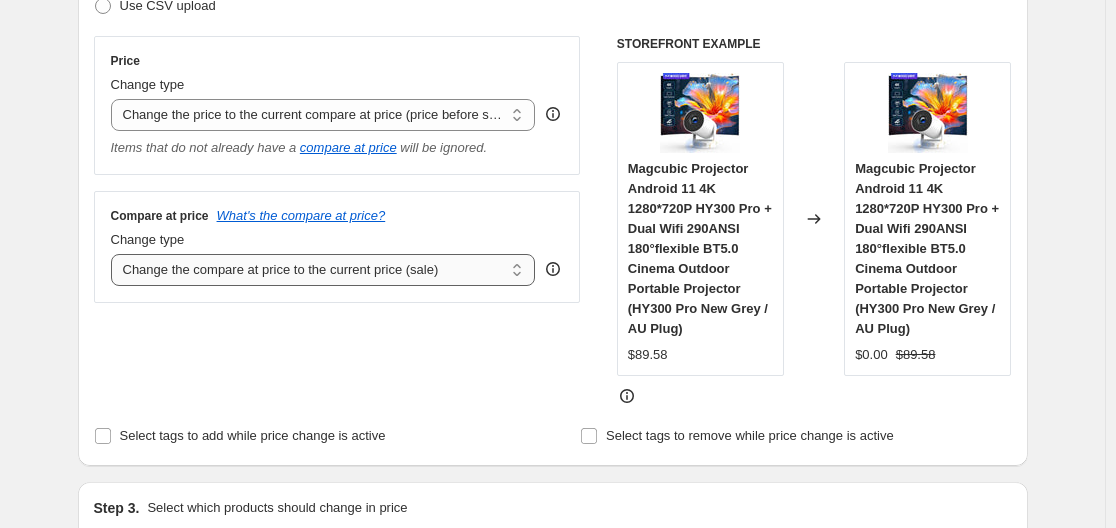 click on "Change the compare at price to the current price (sale) Change the compare at price to a certain amount Change the compare at price by a certain amount Change the compare at price by a certain percentage Change the compare at price by a certain amount relative to the actual price Change the compare at price by a certain percentage relative to the actual price Don't change the compare at price Remove the compare at price" at bounding box center (323, 270) 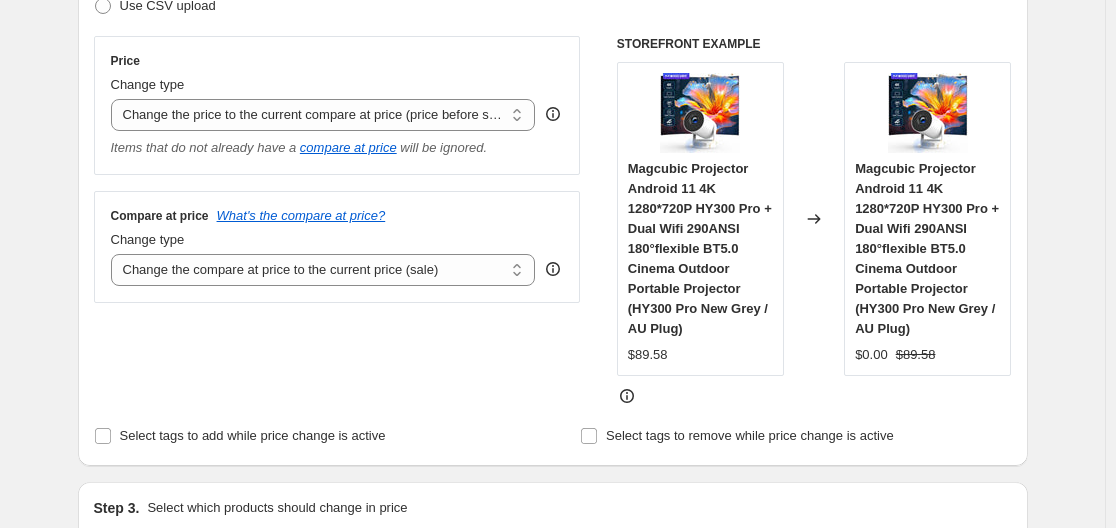 click on "Price Change type Change the price to a certain amount Change the price by a certain amount Change the price by a certain percentage Change the price to the current compare at price (price before sale) Change the price by a certain amount relative to the compare at price Change the price by a certain percentage relative to the compare at price Don't change the price Change the price by a certain percentage relative to the cost per item Change price to certain cost margin Change the price to the current compare at price (price before sale) Items that do not already have a   compare at price   will be ignored. Compare at price What's the compare at price? Change type Change the compare at price to the current price (sale) Change the compare at price to a certain amount Change the compare at price by a certain amount Change the compare at price by a certain percentage Change the compare at price by a certain amount relative to the actual price Don't change the compare at price Remove the compare at price" at bounding box center (337, 169) 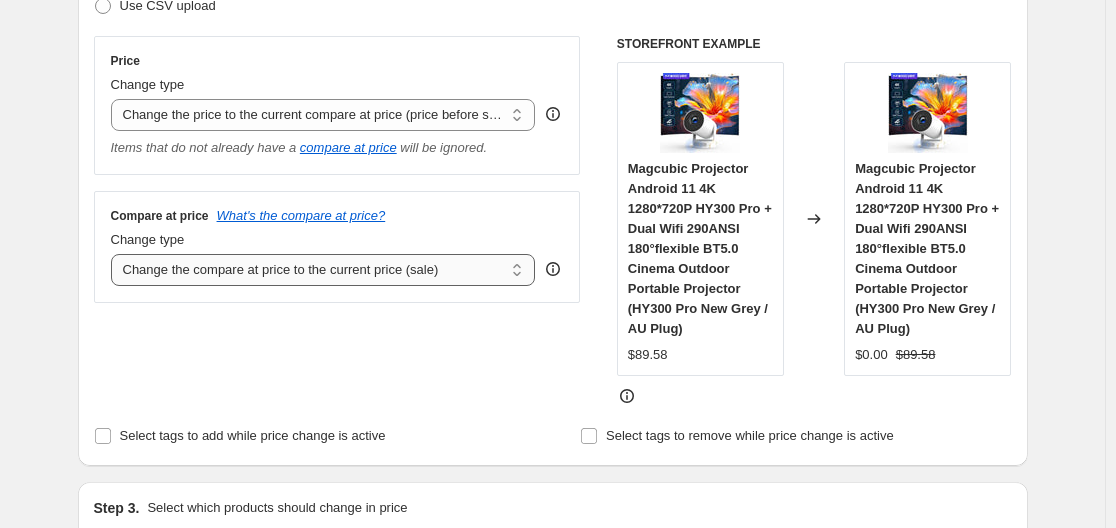 click on "Change the compare at price to the current price (sale) Change the compare at price to a certain amount Change the compare at price by a certain amount Change the compare at price by a certain percentage Change the compare at price by a certain amount relative to the actual price Change the compare at price by a certain percentage relative to the actual price Don't change the compare at price Remove the compare at price" at bounding box center (323, 270) 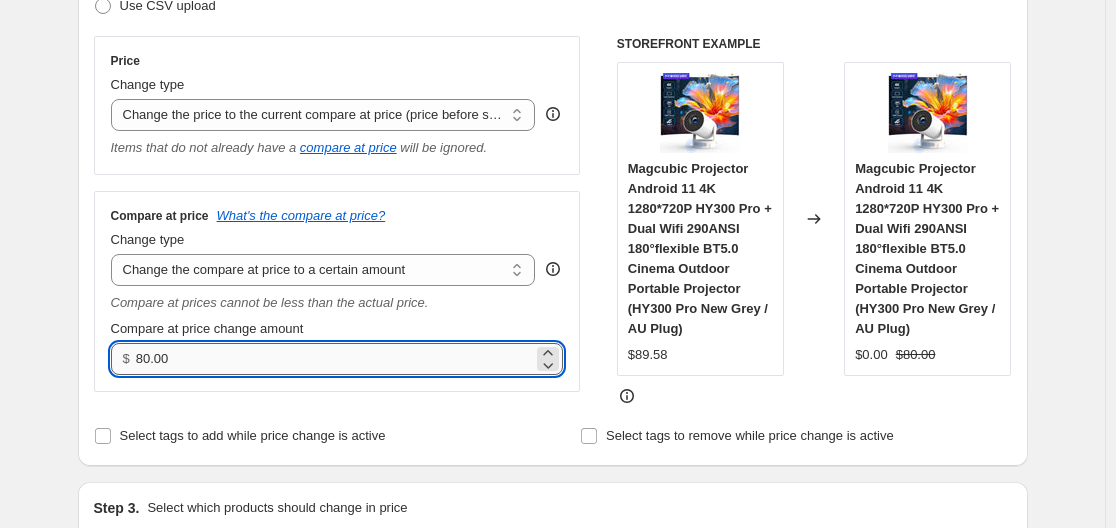 click on "80.00" at bounding box center [334, 359] 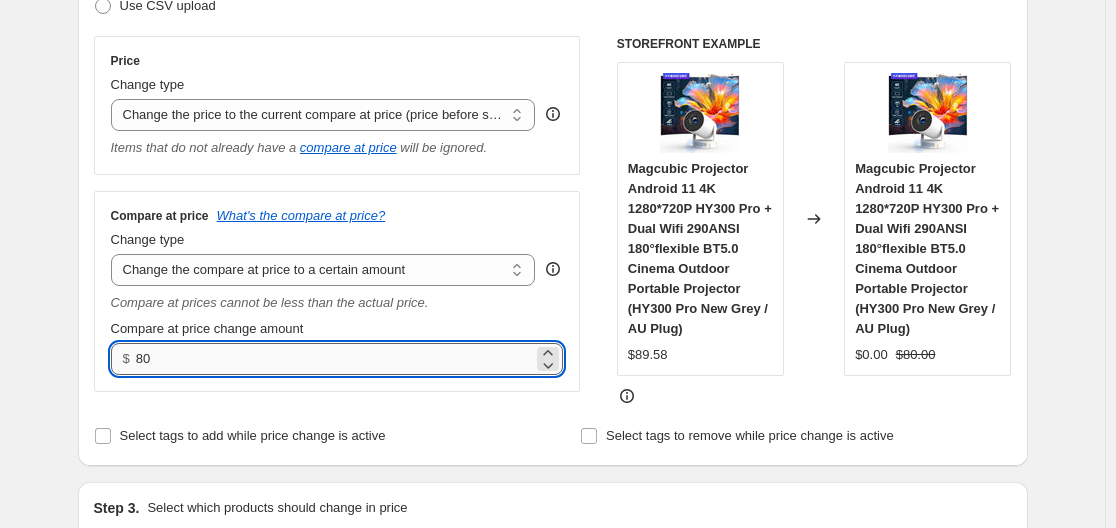type on "8" 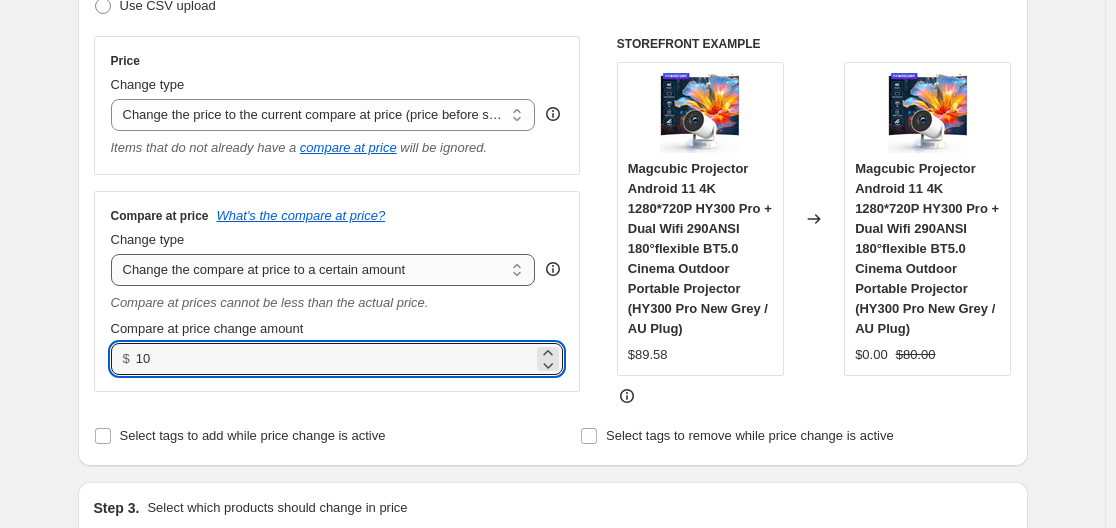 type on "10.00" 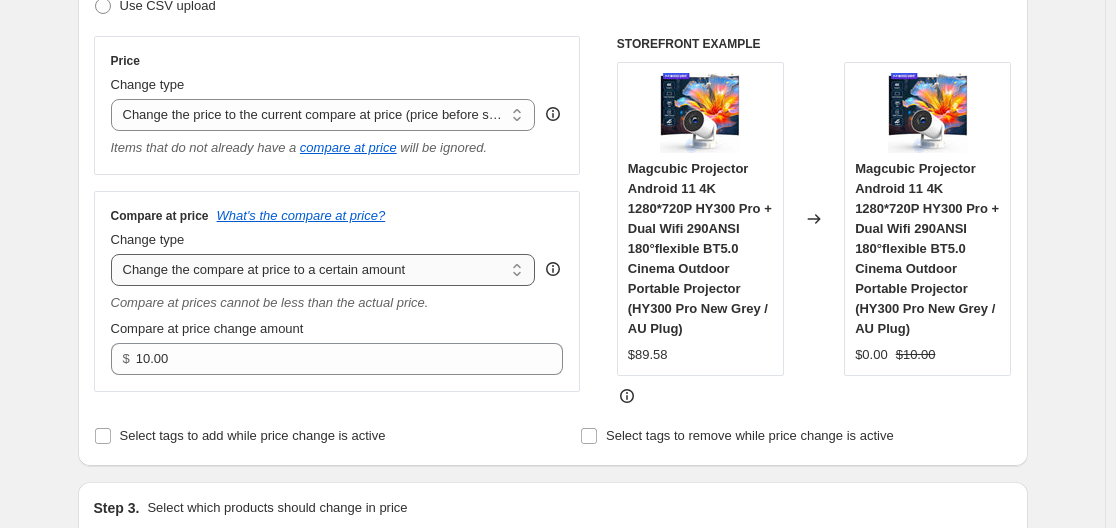 click on "Change the compare at price to the current price (sale) Change the compare at price to a certain amount Change the compare at price by a certain amount Change the compare at price by a certain percentage Change the compare at price by a certain amount relative to the actual price Change the compare at price by a certain percentage relative to the actual price Don't change the compare at price Remove the compare at price" at bounding box center (323, 270) 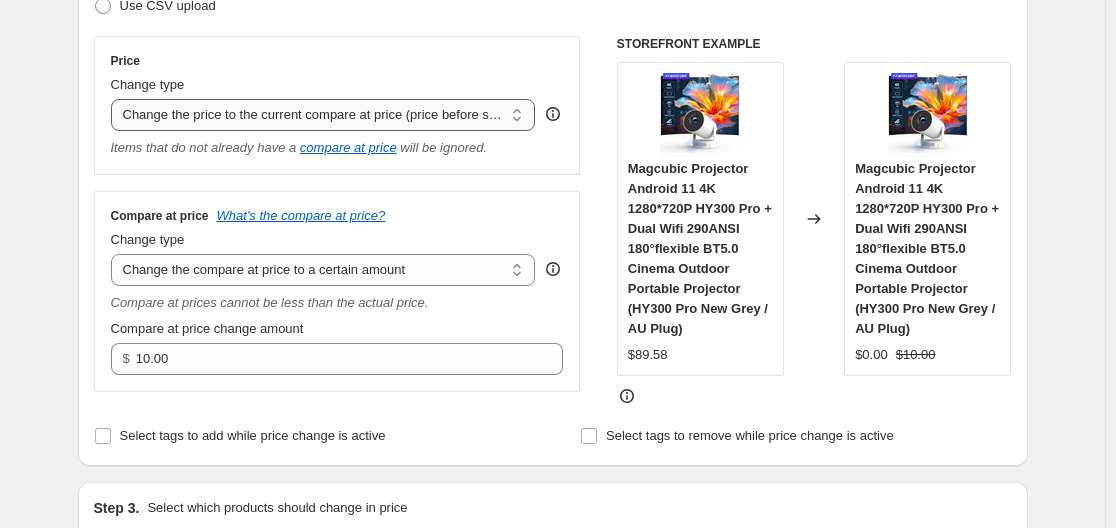 click on "Change the price to a certain amount Change the price by a certain amount Change the price by a certain percentage Change the price to the current compare at price (price before sale) Change the price by a certain amount relative to the compare at price Change the price by a certain percentage relative to the compare at price Don't change the price Change the price by a certain percentage relative to the cost per item Change price to certain cost margin" at bounding box center (323, 115) 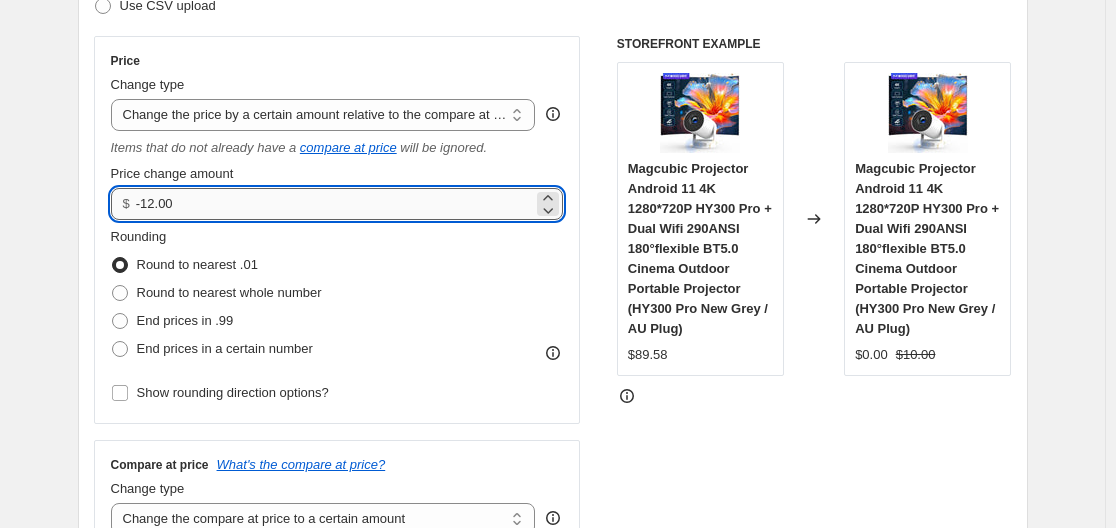 click on "-12.00" at bounding box center [334, 204] 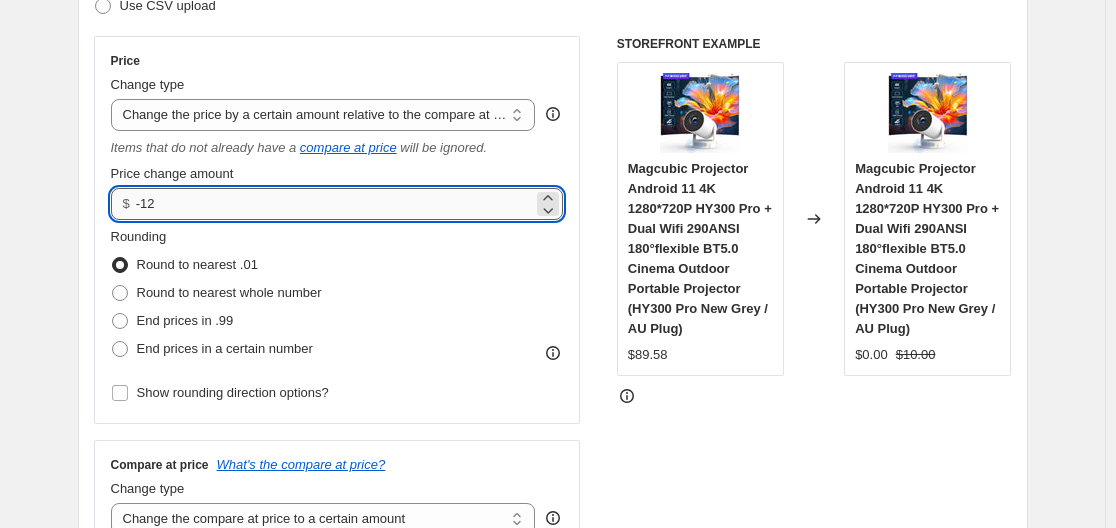 type on "-1" 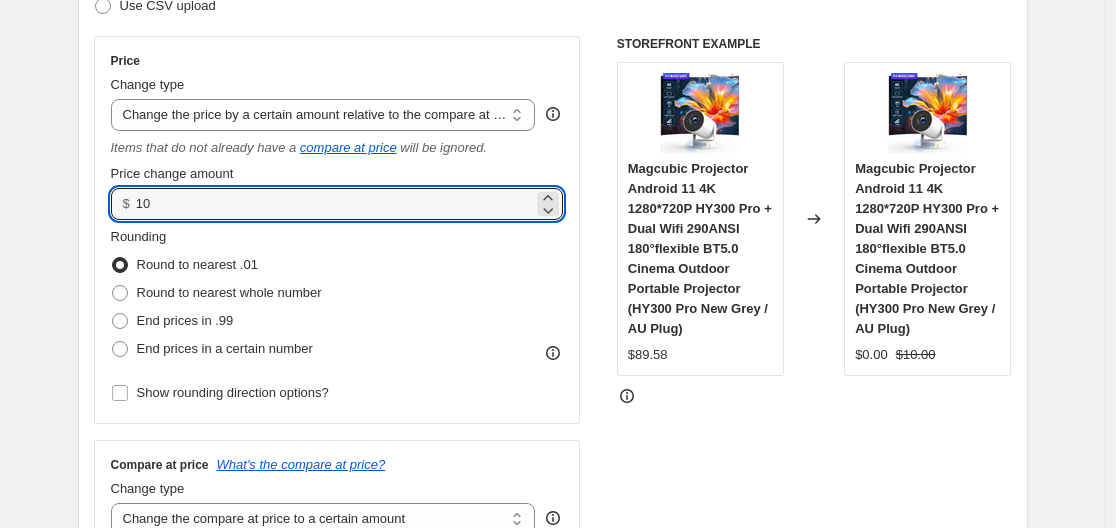 type on "10.00" 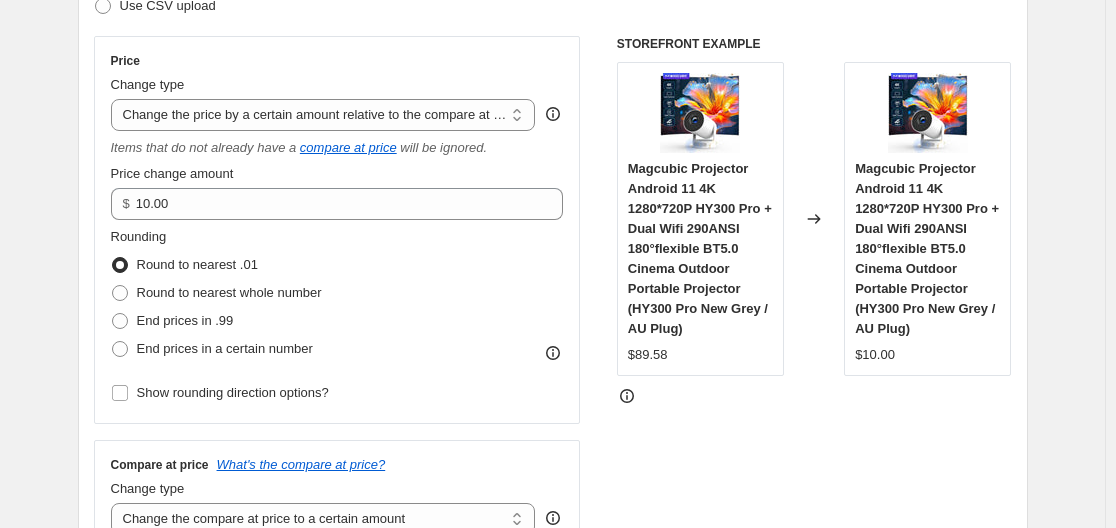 click on "Create new price change job. This page is ready Create new price change job Draft Step 1. Optionally give your price change job a title (eg "March 30% off sale on boots") Aug [DATE], [TIME] Price change job This title is just for internal use, customers won't see it Step 2. Select how the prices should change Use bulk price change rules Set product prices individually Use CSV upload Price Change type Change the price to a certain amount Change the price by a certain amount Change the price by a certain percentage Change the price to the current compare at price (price before sale) Change the price by a certain amount relative to the compare at price Change the price by a certain percentage relative to the compare at price Don't change the price Change the price by a certain percentage relative to the cost per item Change price to certain cost margin Change the price by a certain amount relative to the compare at price Items that do not already have a compare at price will be ignored. $ [PRICE] Rounding" at bounding box center (552, 841) 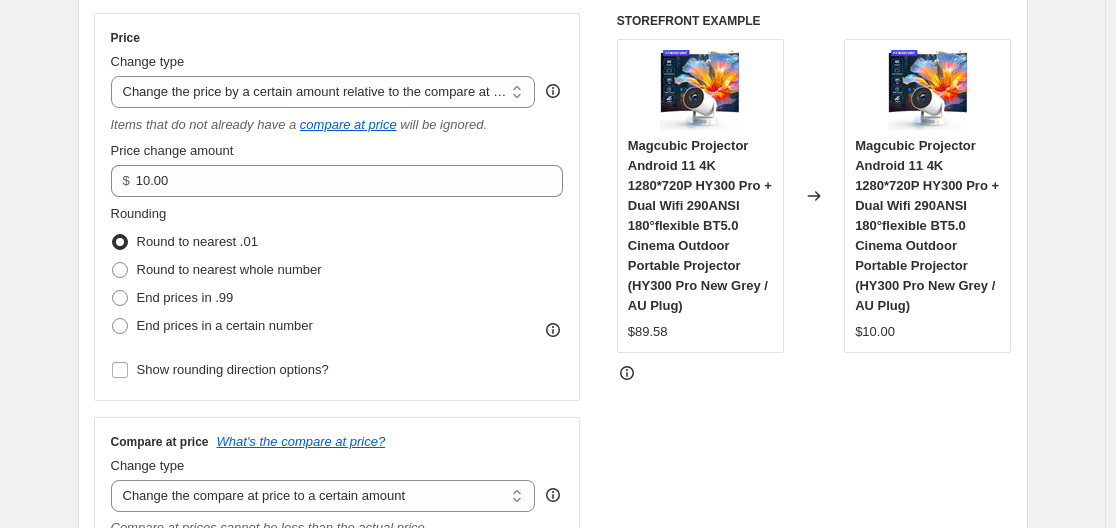 scroll, scrollTop: 365, scrollLeft: 0, axis: vertical 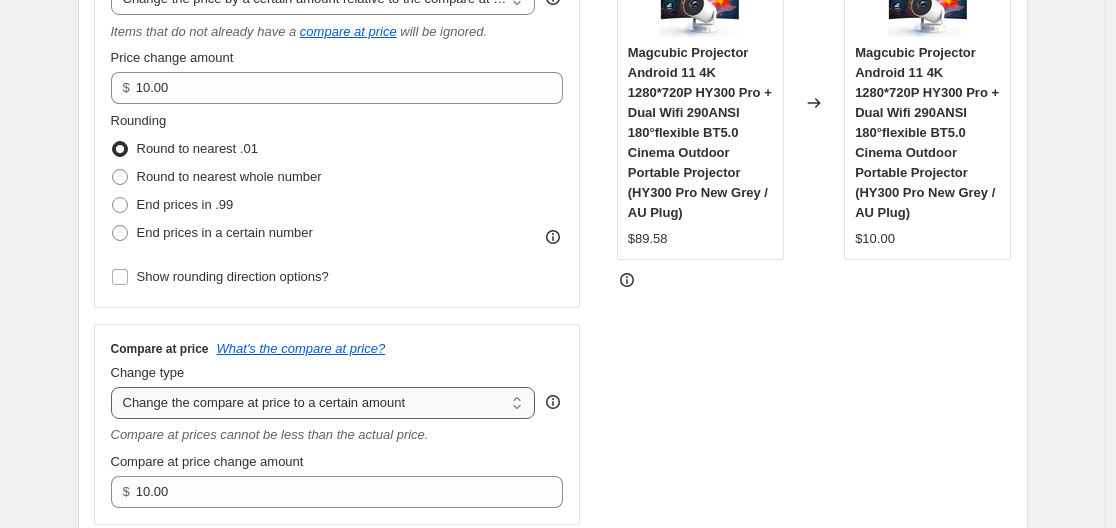 click on "Change the compare at price to the current price (sale) Change the compare at price to a certain amount Change the compare at price by a certain amount Change the compare at price by a certain percentage Change the compare at price by a certain amount relative to the actual price Change the compare at price by a certain percentage relative to the actual price Don't change the compare at price Remove the compare at price" at bounding box center [323, 403] 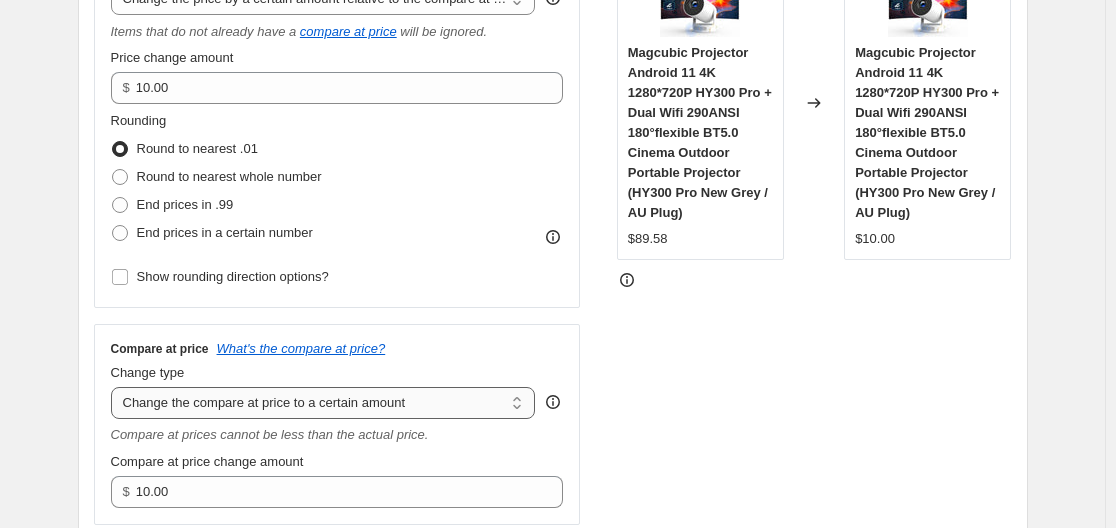 select on "pp" 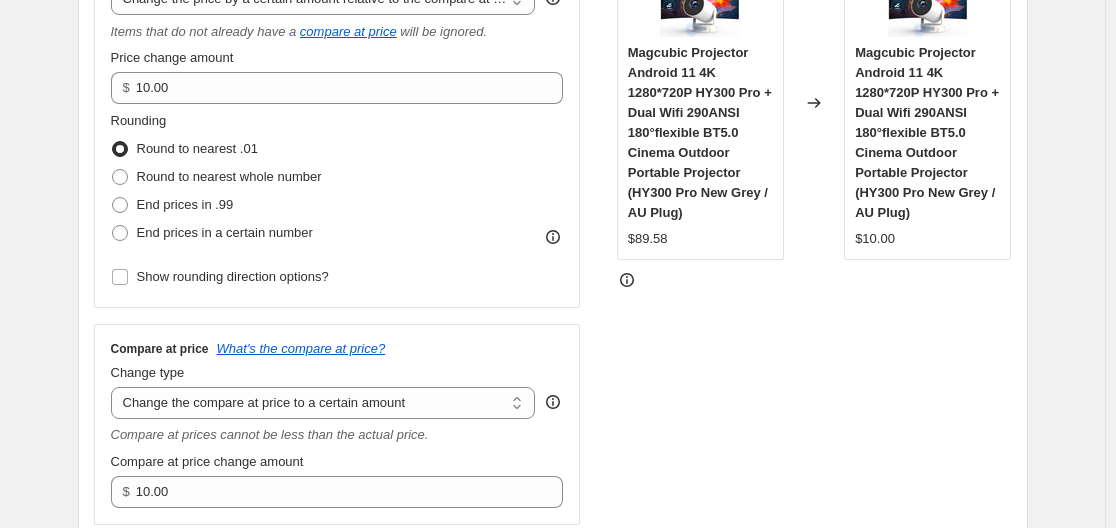 type on "20" 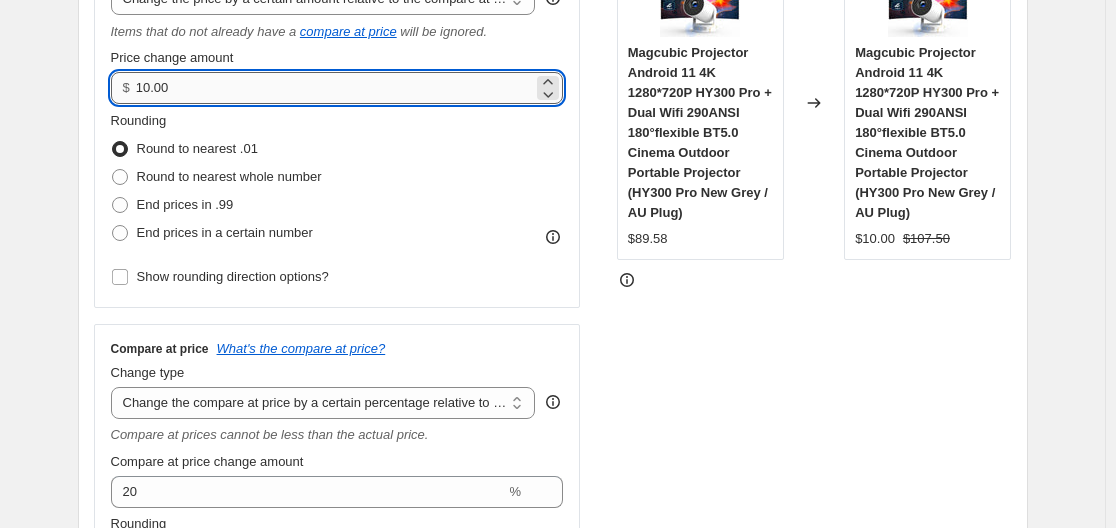 click on "10.00" at bounding box center (334, 88) 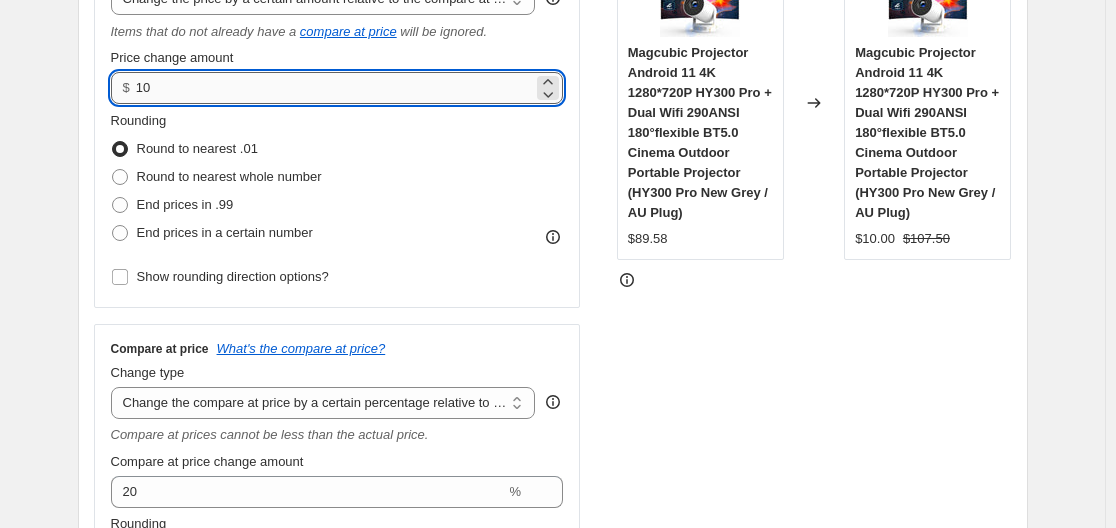 type on "1" 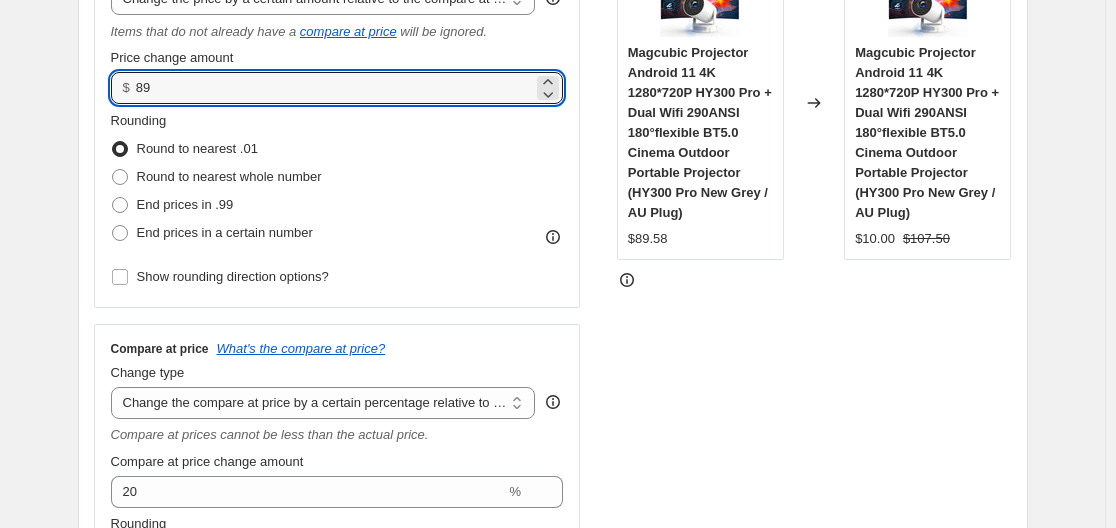 type on "89.00" 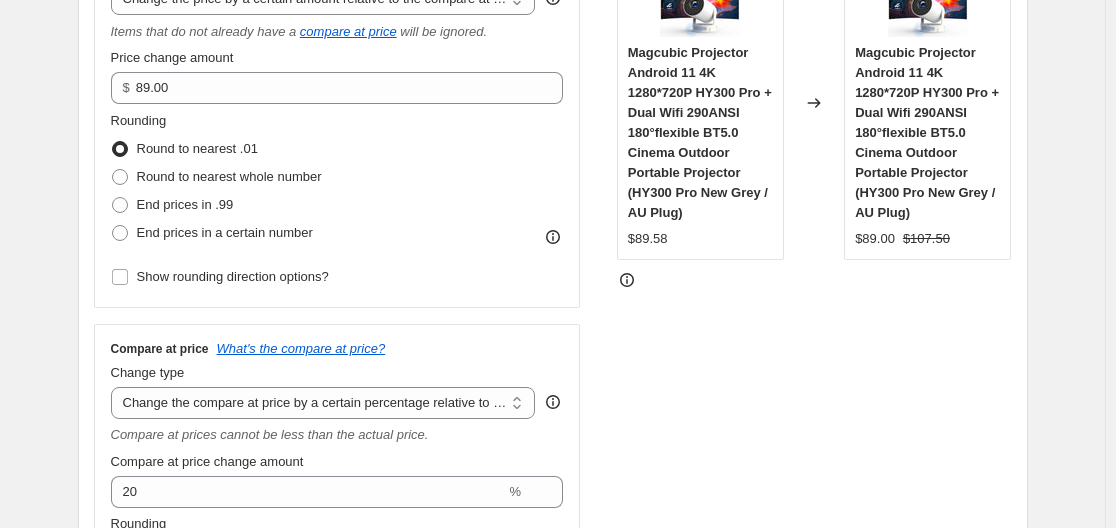 click on "STOREFRONT EXAMPLE Magcubic Projector Android 11 4K 1280*720P HY300 Pro + Dual Wifi 290ANSI 180°flexible BT5.0 Cinema Outdoor Portable Projector (HY300 Pro New Grey / AU Plug) $ [PRICE] Changed to Magcubic Projector Android 11 4K 1280*720P HY300 Pro + Dual Wifi 290ANSI 180°flexible BT5.0 Cinema Outdoor Portable Projector (HY300 Pro New Grey / AU Plug) $ [PRICE] $ [PRICE]" at bounding box center (814, 315) 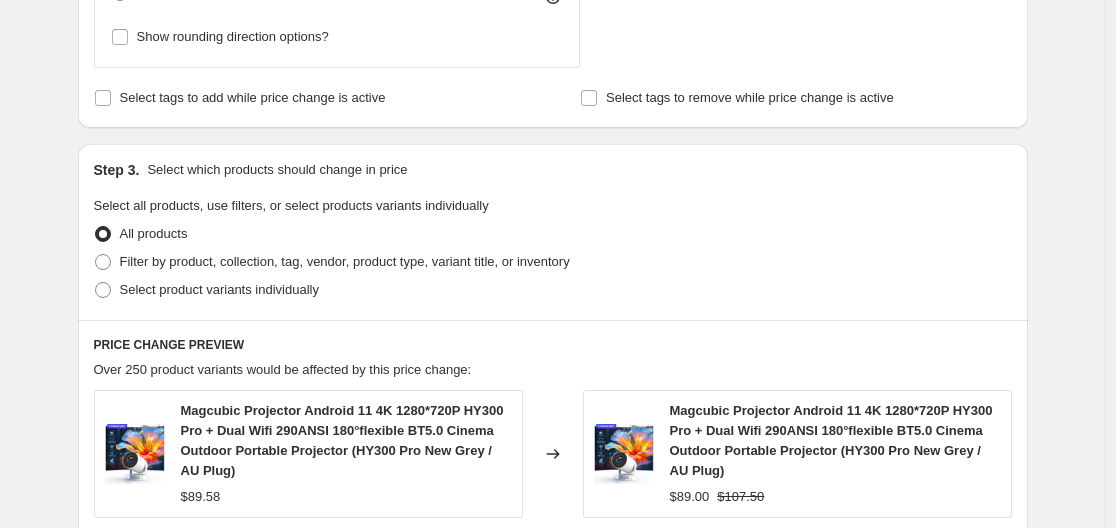 scroll, scrollTop: 1167, scrollLeft: 0, axis: vertical 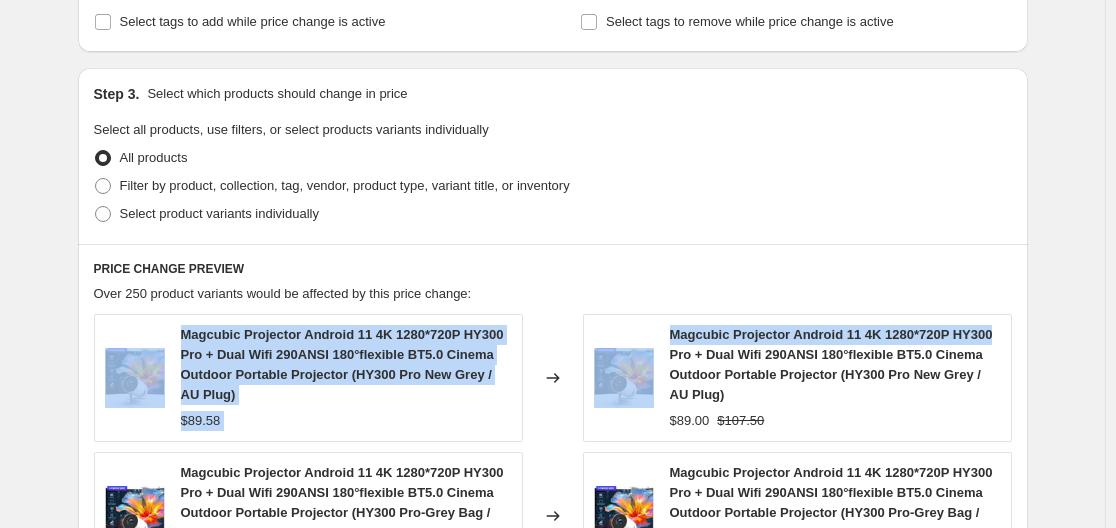 drag, startPoint x: 1114, startPoint y: 298, endPoint x: 1114, endPoint y: 312, distance: 14 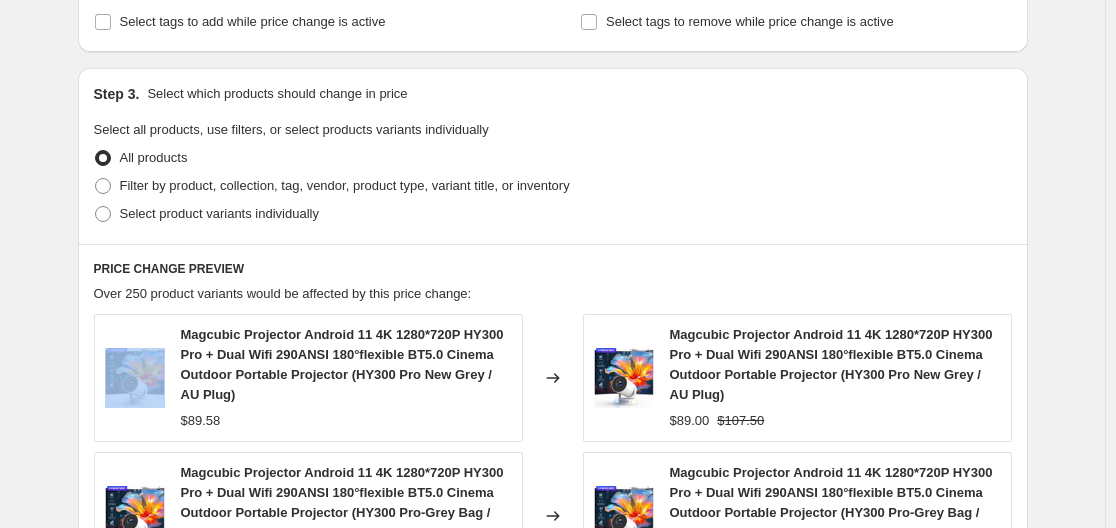 click on "Create new price change job. This page is ready Create new price change job Draft Step 1. Optionally give your price change job a title (eg "March 30% off sale on boots") Aug [DATE], [TIME] Price change job This title is just for internal use, customers won't see it Step 2. Select how the prices should change Use bulk price change rules Set product prices individually Use CSV upload Price Change type Change the price to a certain amount Change the price by a certain amount Change the price by a certain percentage Change the price to the current compare at price (price before sale) Change the price by a certain amount relative to the compare at price Change the price by a certain percentage relative to the compare at price Don't change the price Change the price by a certain percentage relative to the cost per item Change price to certain cost margin Change the price by a certain amount relative to the compare at price Items that do not already have a compare at price will be ignored. $ [PRICE] Rounding" at bounding box center [552, 99] 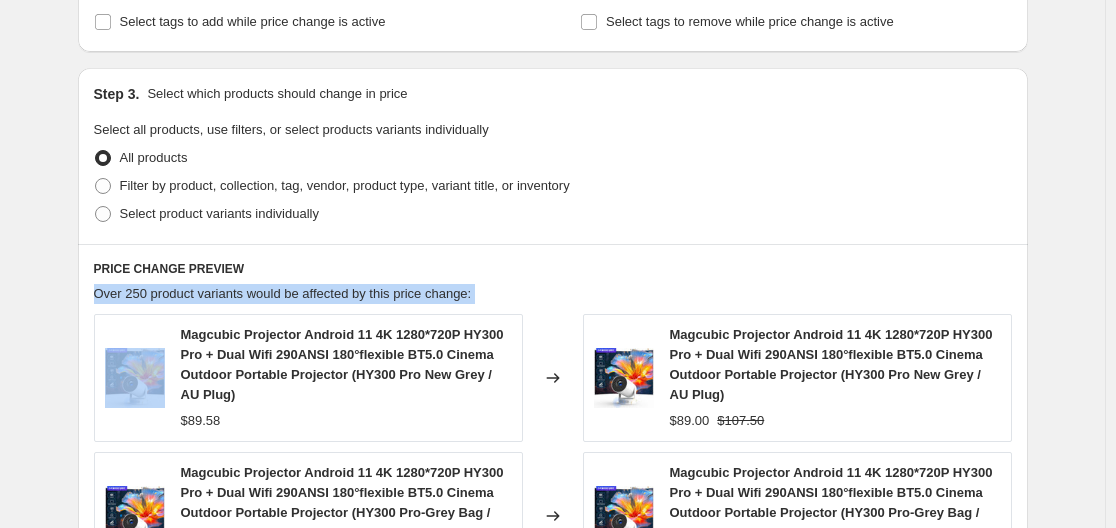 click on "Create new price change job. This page is ready Create new price change job Draft Step 1. Optionally give your price change job a title (eg "March 30% off sale on boots") Aug [DATE], [TIME] Price change job This title is just for internal use, customers won't see it Step 2. Select how the prices should change Use bulk price change rules Set product prices individually Use CSV upload Price Change type Change the price to a certain amount Change the price by a certain amount Change the price by a certain percentage Change the price to the current compare at price (price before sale) Change the price by a certain amount relative to the compare at price Change the price by a certain percentage relative to the compare at price Don't change the price Change the price by a certain percentage relative to the cost per item Change price to certain cost margin Change the price by a certain amount relative to the compare at price Items that do not already have a compare at price will be ignored. $ [PRICE] Rounding" at bounding box center (552, 99) 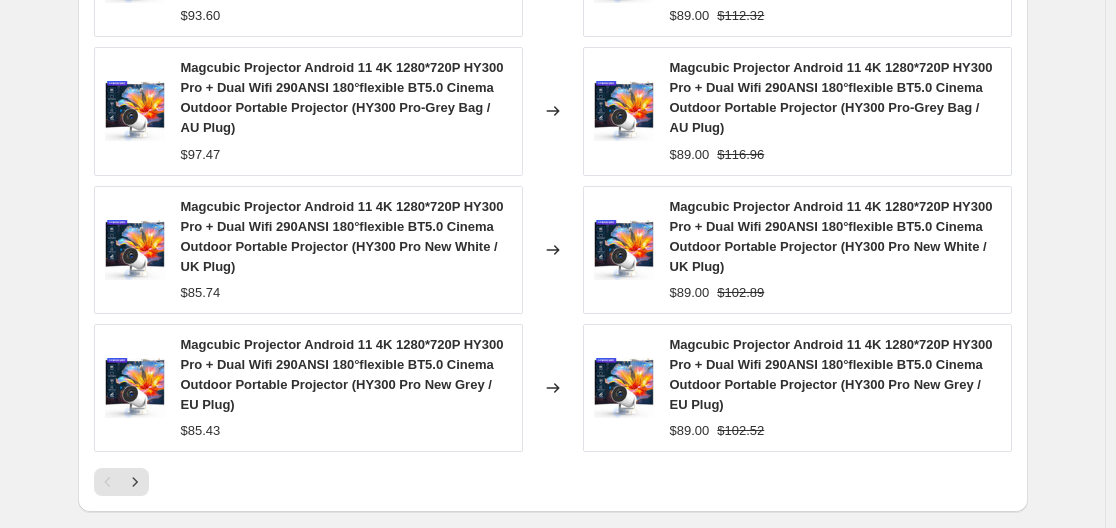 scroll, scrollTop: 2005, scrollLeft: 0, axis: vertical 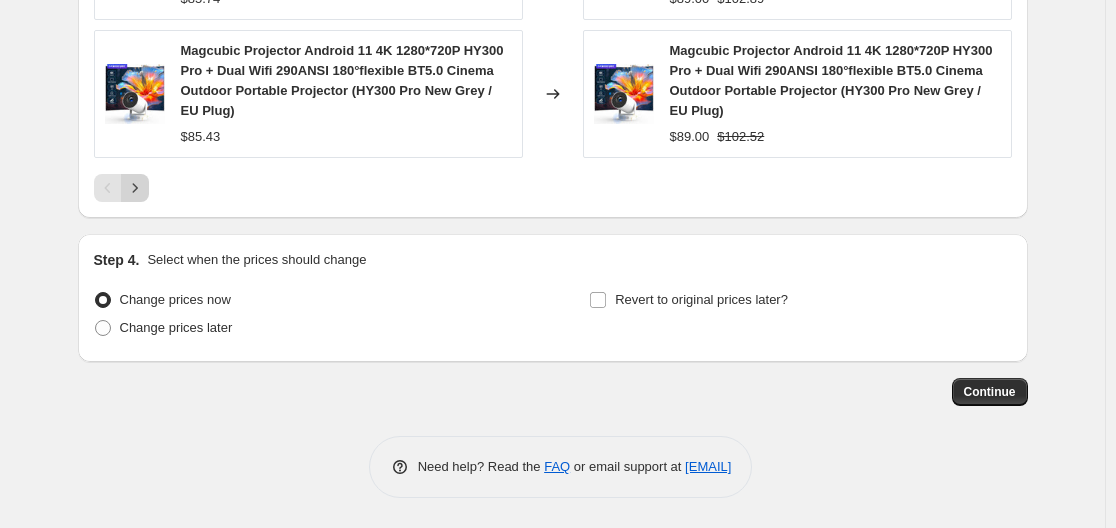 click 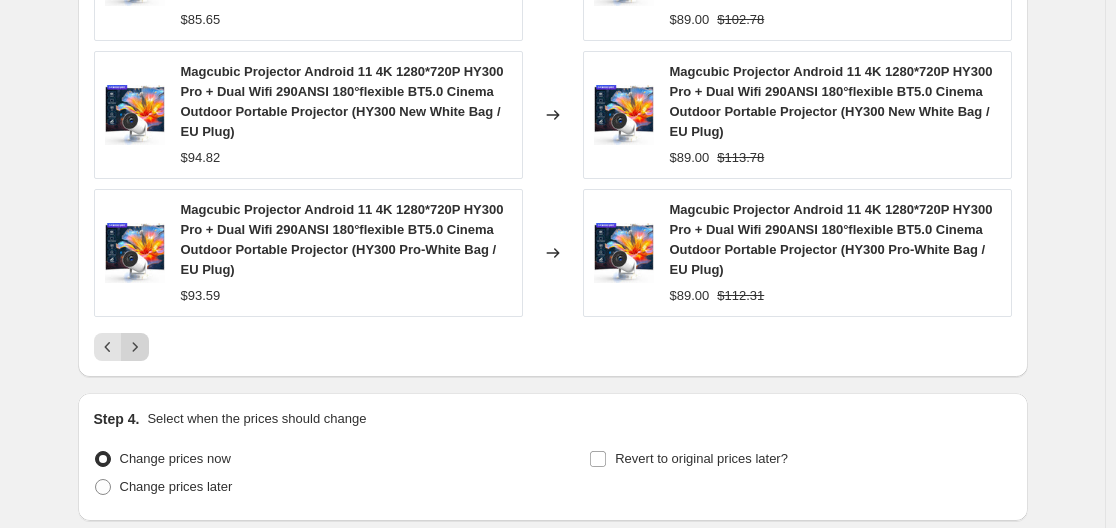 scroll, scrollTop: 1805, scrollLeft: 0, axis: vertical 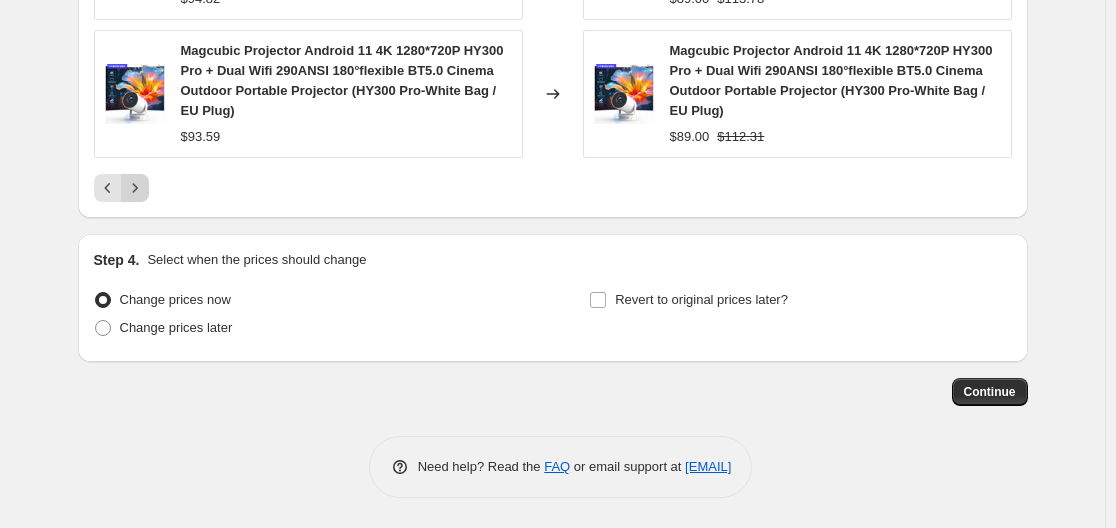 click 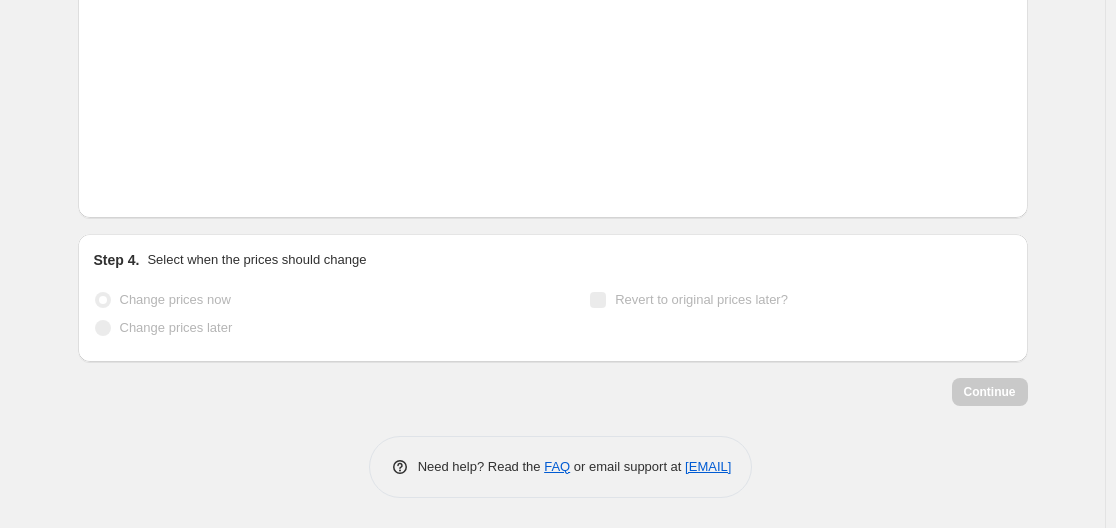 scroll, scrollTop: 1774, scrollLeft: 0, axis: vertical 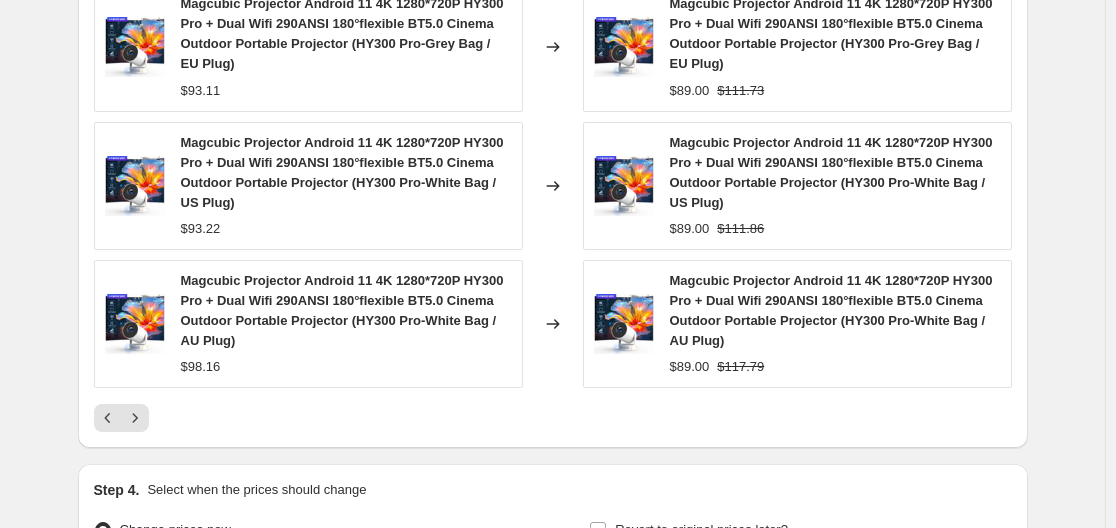 click 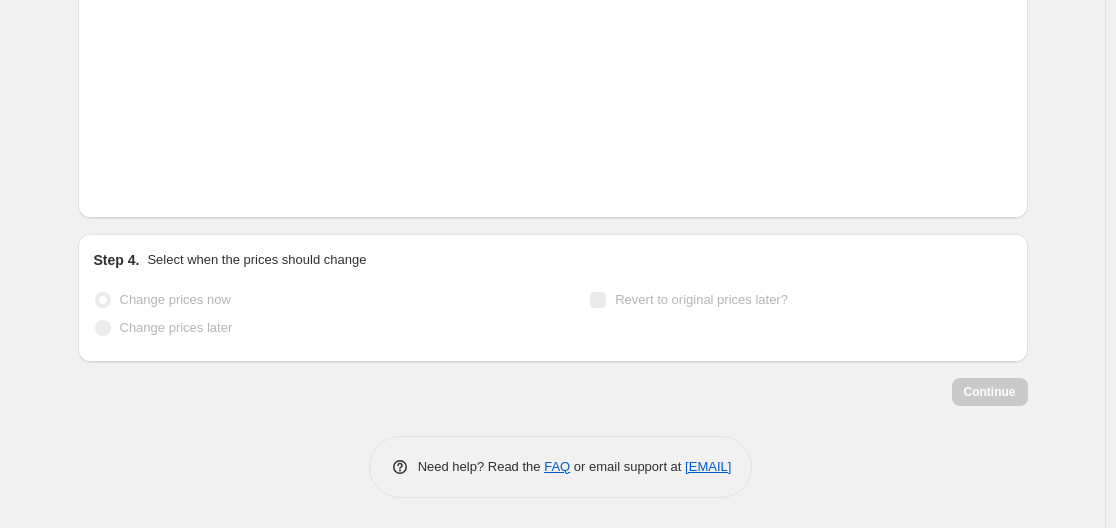 click on "Step 1. Optionally give your price change job a title (eg "March 30% off sale on boots") Aug [DATE], [TIME] Price change job This title is just for internal use, customers won't see it Step 2. Select how the prices should change Use bulk price change rules Set product prices individually Use CSV upload Price Change type Change the price to a certain amount Change the price by a certain amount Change the price by a certain percentage Change the price to the current compare at price (price before sale) Change the price by a certain amount relative to the compare at price Change the price by a certain percentage relative to the compare at price Don't change the price Change the price by a certain percentage relative to the cost per item Change price to certain cost margin Change the price by a certain amount relative to the compare at price Items that do not already have a compare at price will be ignored. Price change amount $ [PRICE] Rounding Round to nearest .01 Round to nearest whole number 20 % FAQ" at bounding box center [553, -608] 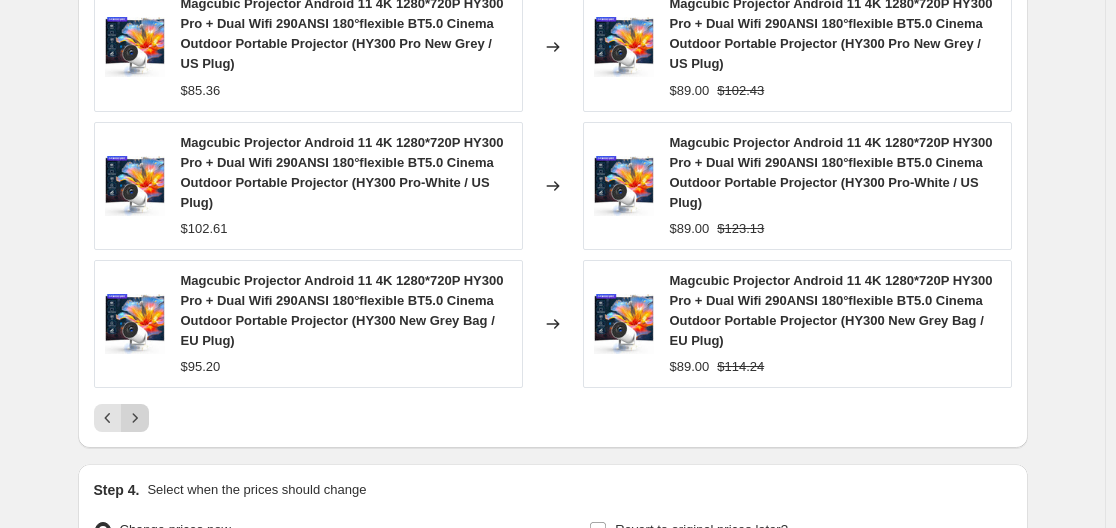 click at bounding box center (135, 418) 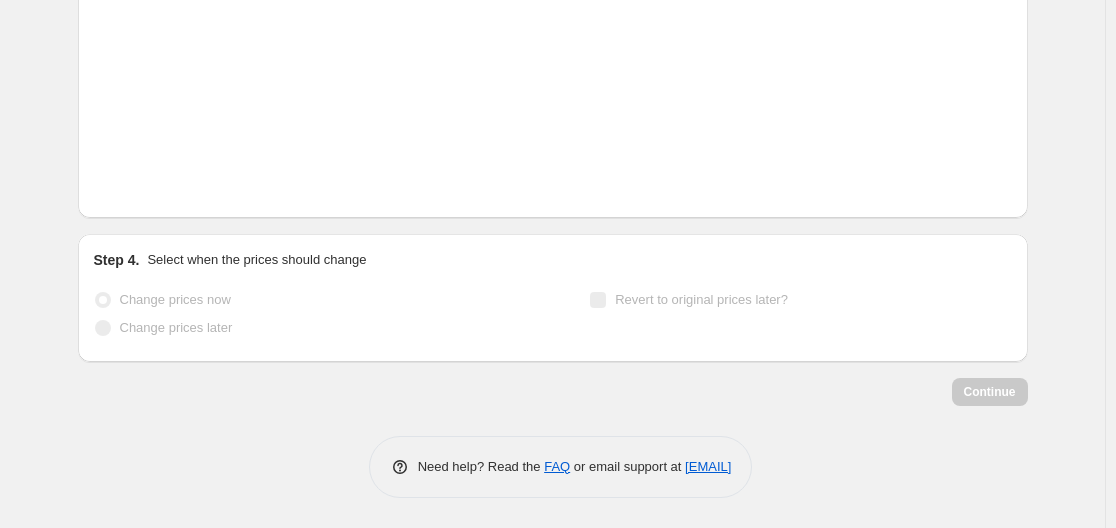 click on "Step 1. Optionally give your price change job a title (eg "March 30% off sale on boots") Aug [DATE], [TIME] Price change job This title is just for internal use, customers won't see it Step 2. Select how the prices should change Use bulk price change rules Set product prices individually Use CSV upload Price Change type Change the price to a certain amount Change the price by a certain amount Change the price by a certain percentage Change the price to the current compare at price (price before sale) Change the price by a certain amount relative to the compare at price Change the price by a certain percentage relative to the compare at price Don't change the price Change the price by a certain percentage relative to the cost per item Change price to certain cost margin Change the price by a certain amount relative to the compare at price Items that do not already have a compare at price will be ignored. Price change amount $ [PRICE] Rounding Round to nearest .01 Round to nearest whole number 20 % FAQ" at bounding box center (553, -608) 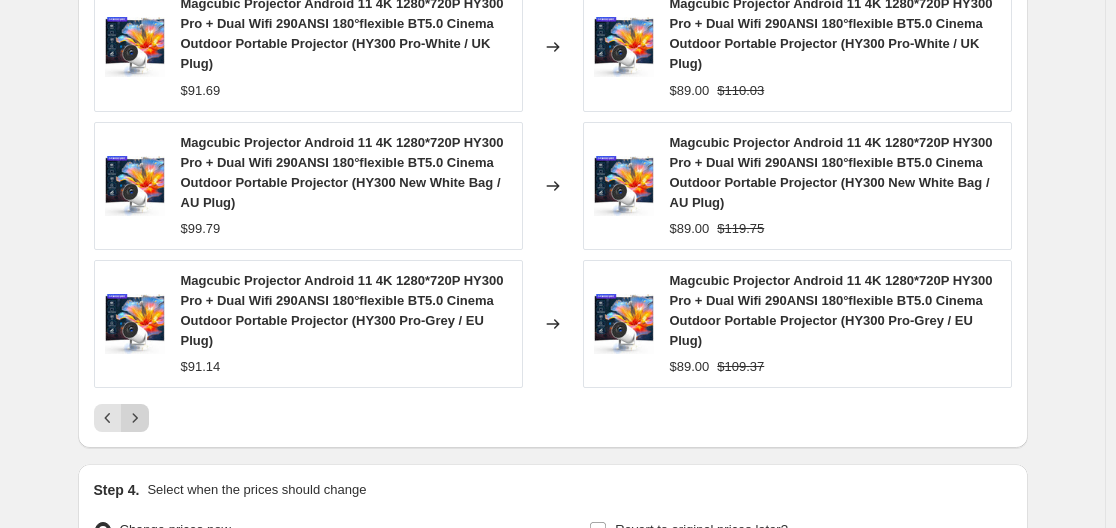 click at bounding box center (135, 418) 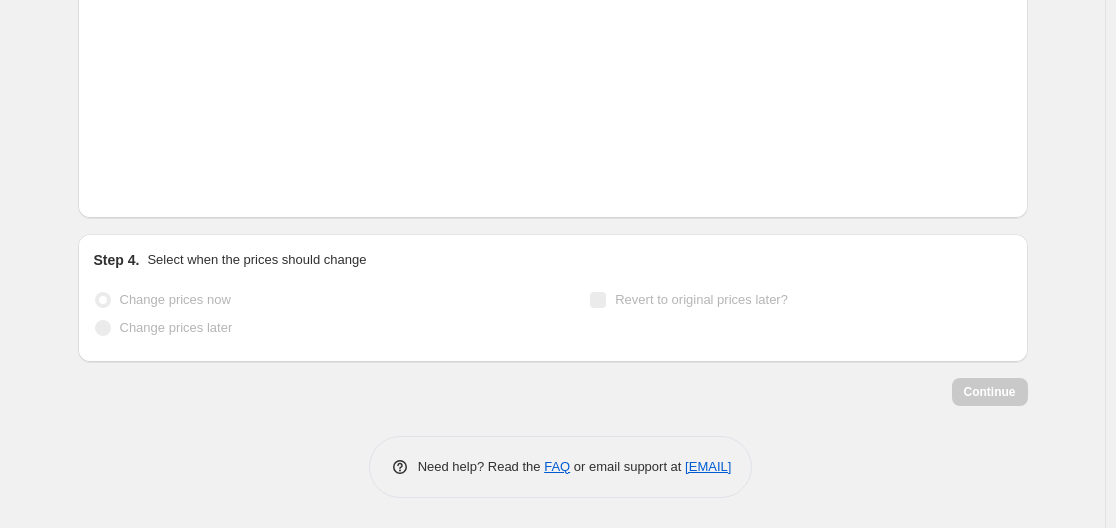 click on "Continue" at bounding box center (553, 392) 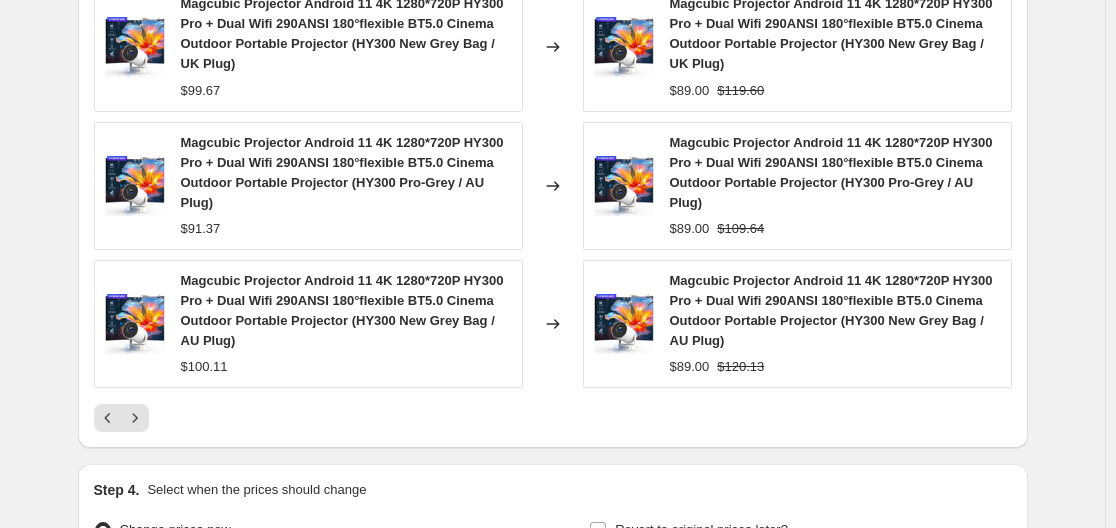 click at bounding box center [135, 418] 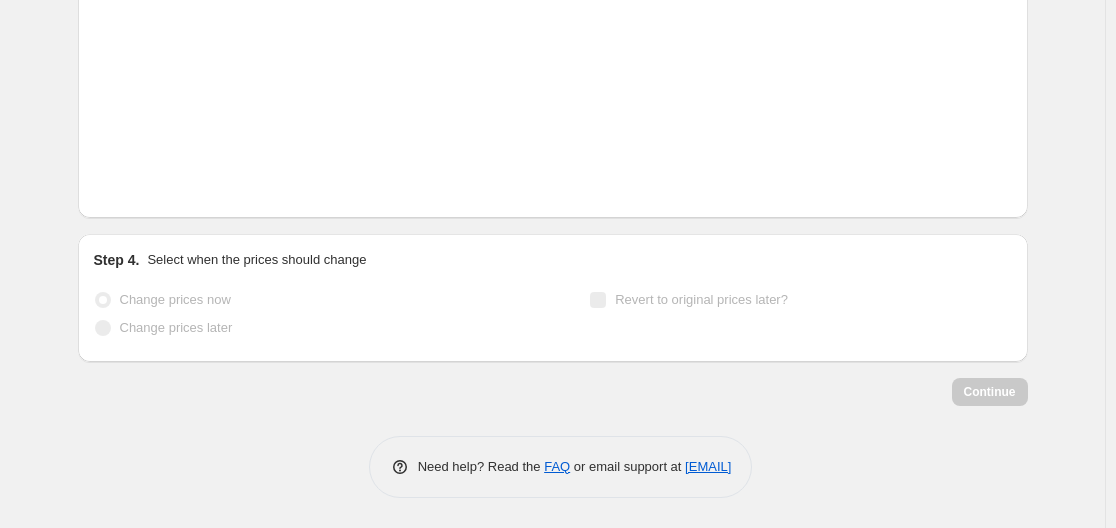 click on "Step 1. Optionally give your price change job a title (eg "March 30% off sale on boots") Aug [DATE], [TIME] Price change job This title is just for internal use, customers won't see it Step 2. Select how the prices should change Use bulk price change rules Set product prices individually Use CSV upload Price Change type Change the price to a certain amount Change the price by a certain amount Change the price by a certain percentage Change the price to the current compare at price (price before sale) Change the price by a certain amount relative to the compare at price Change the price by a certain percentage relative to the compare at price Don't change the price Change the price by a certain percentage relative to the cost per item Change price to certain cost margin Change the price by a certain amount relative to the compare at price Items that do not already have a compare at price will be ignored. Price change amount $ [PRICE] Rounding Round to nearest .01 Round to nearest whole number 20 % FAQ" at bounding box center [553, -608] 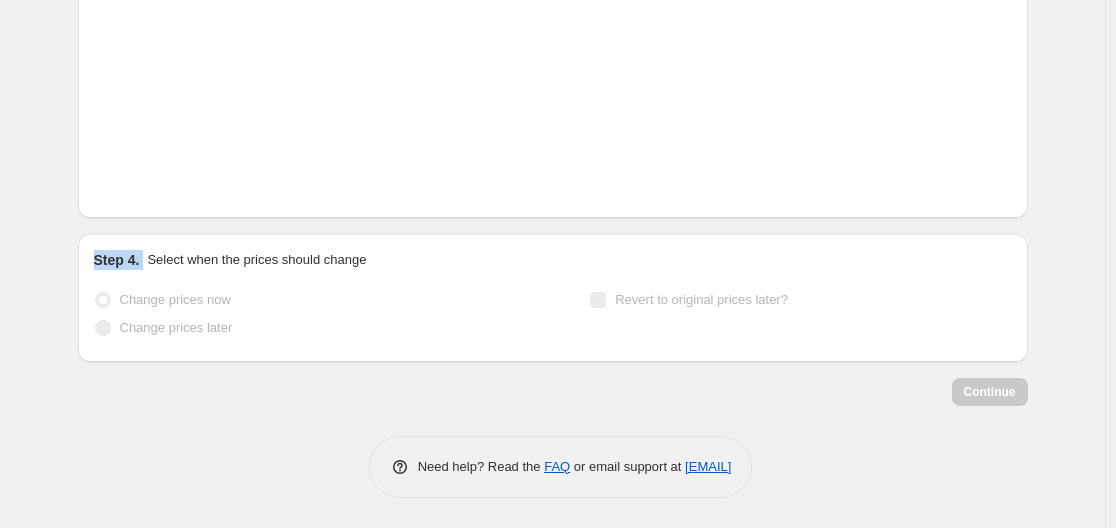 click on "Step 4. Select when the prices should change Change prices now Change prices later Revert to original prices later?" at bounding box center [553, 298] 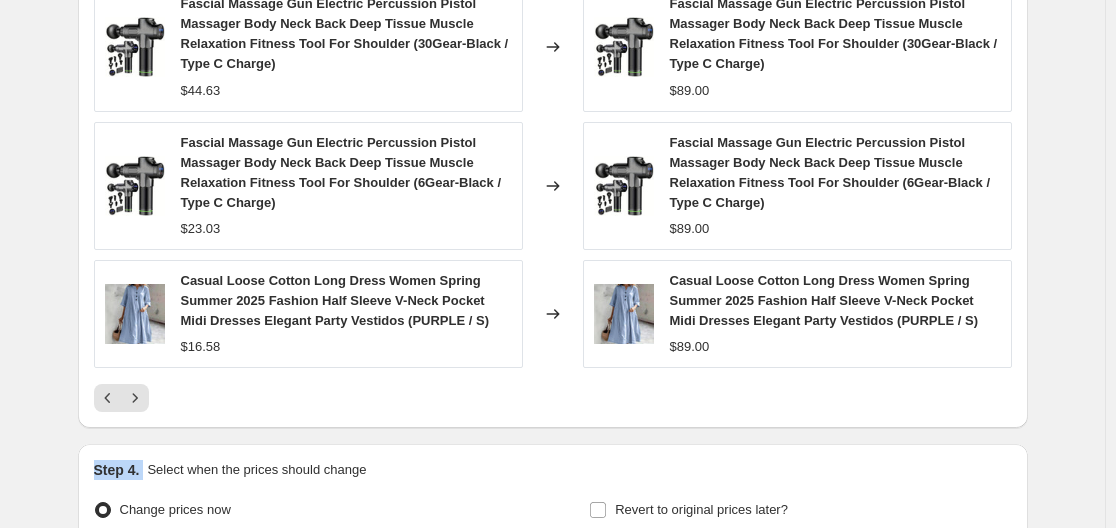 click on "Step 4. Select when the prices should change Change prices now Change prices later Revert to original prices later?" at bounding box center [553, 508] 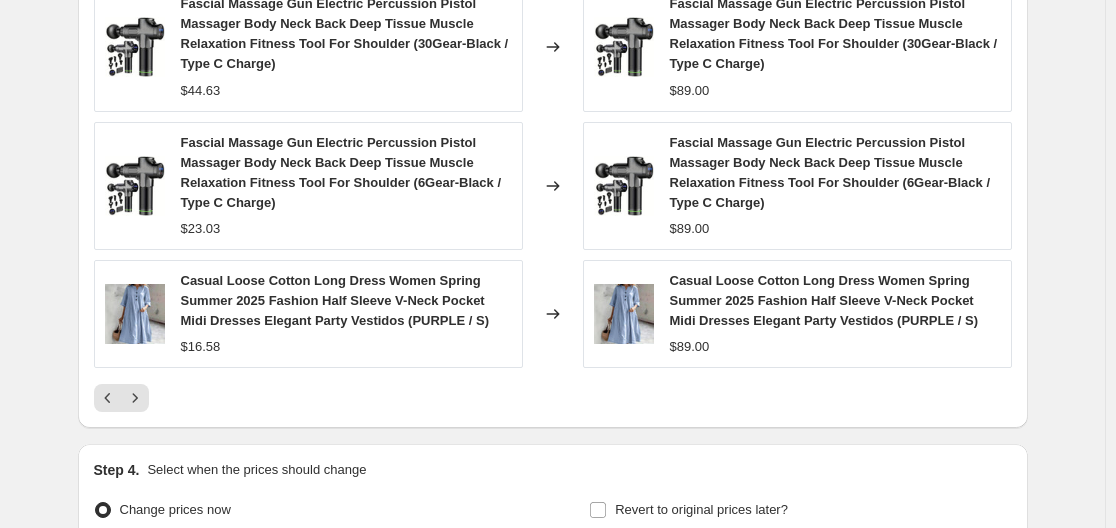 click on "Step 1. Optionally give your price change job a title (eg "March 30% off sale on boots") Aug [DATE], [TIME] Price change job This title is just for internal use, customers won't see it Step 2. Select how the prices should change Use bulk price change rules Set product prices individually Use CSV upload Price Change type Change the price to a certain amount Change the price by a certain amount Change the price by a certain percentage Change the price to the current compare at price (price before sale) Change the price by a certain amount relative to the compare at price Change the price by a certain percentage relative to the compare at price Don't change the price Change the price by a certain percentage relative to the cost per item Change price to certain cost margin Change the price by a certain amount relative to the compare at price Items that do not already have a compare at price will be ignored. Price change amount $ [PRICE] Rounding Round to nearest .01 Round to nearest whole number 20 %" at bounding box center [545, -549] 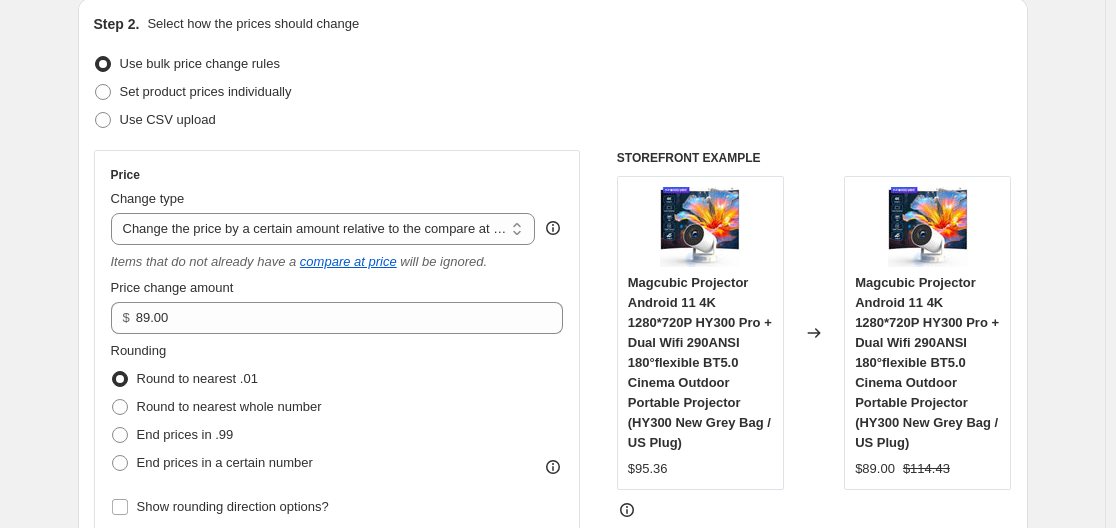 scroll, scrollTop: 0, scrollLeft: 0, axis: both 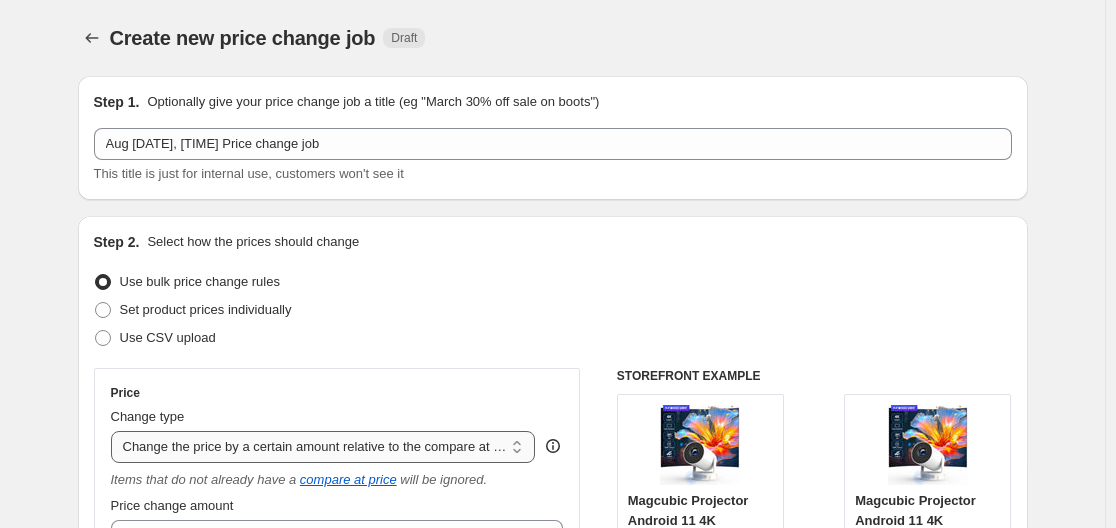 click on "Change the price to a certain amount Change the price by a certain amount Change the price by a certain percentage Change the price to the current compare at price (price before sale) Change the price by a certain amount relative to the compare at price Change the price by a certain percentage relative to the compare at price Don't change the price Change the price by a certain percentage relative to the cost per item Change price to certain cost margin" at bounding box center (323, 447) 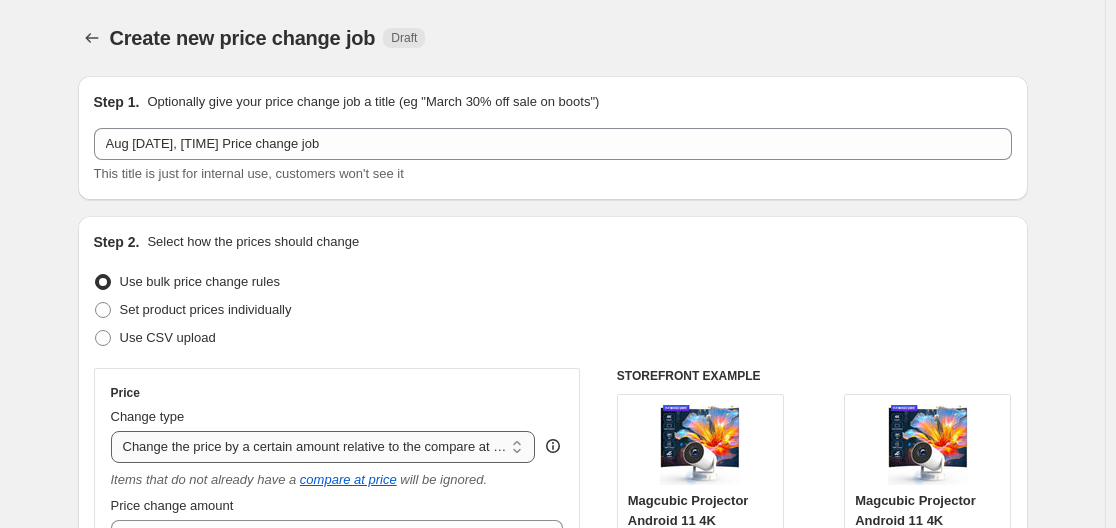 click on "Change the price to a certain amount Change the price by a certain amount Change the price by a certain percentage Change the price to the current compare at price (price before sale) Change the price by a certain amount relative to the compare at price Change the price by a certain percentage relative to the compare at price Don't change the price Change the price by a certain percentage relative to the cost per item Change price to certain cost margin" at bounding box center [323, 447] 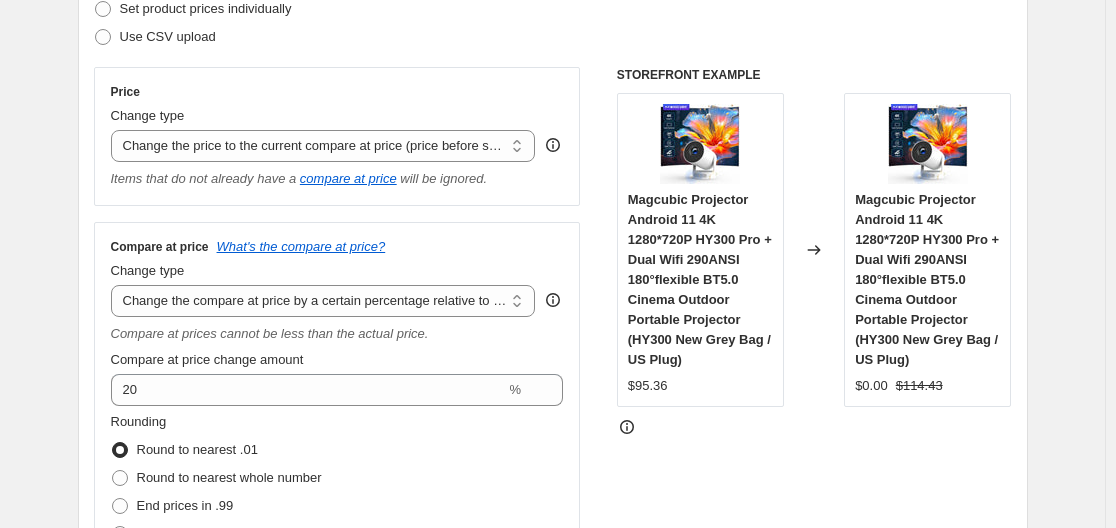 scroll, scrollTop: 314, scrollLeft: 0, axis: vertical 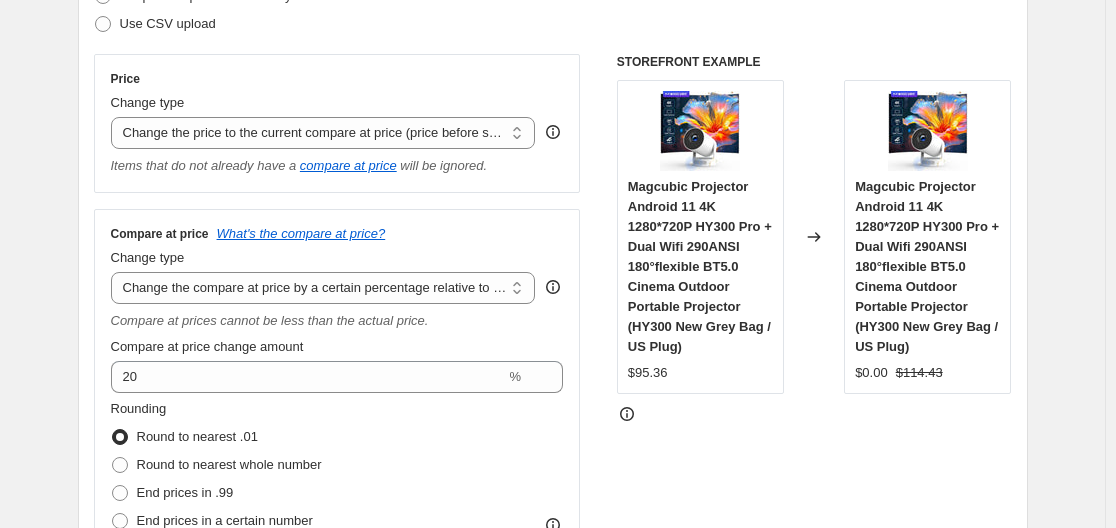 click on "Change type Change the compare at price to the current price (sale) Change the compare at price to a certain amount Change the compare at price by a certain amount Change the compare at price by a certain percentage Change the compare at price by a certain amount relative to the actual price Change the compare at price by a certain percentage relative to the actual price Don't change the compare at price Remove the compare at price Change the compare at price by a certain percentage relative to the actual price" at bounding box center [323, 276] 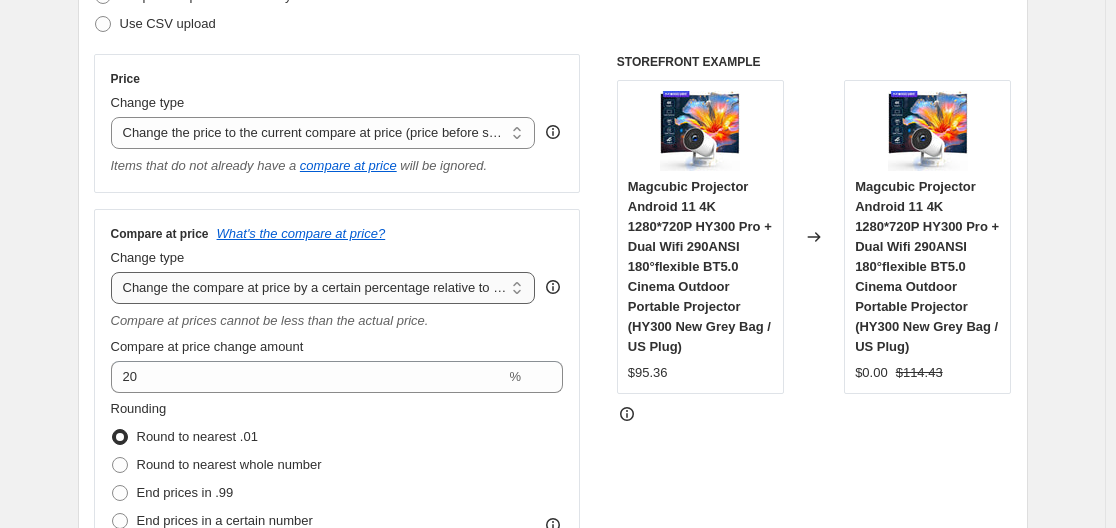 click on "Change the compare at price to the current price (sale) Change the compare at price to a certain amount Change the compare at price by a certain amount Change the compare at price by a certain percentage Change the compare at price by a certain amount relative to the actual price Change the compare at price by a certain percentage relative to the actual price Don't change the compare at price Remove the compare at price" at bounding box center (323, 288) 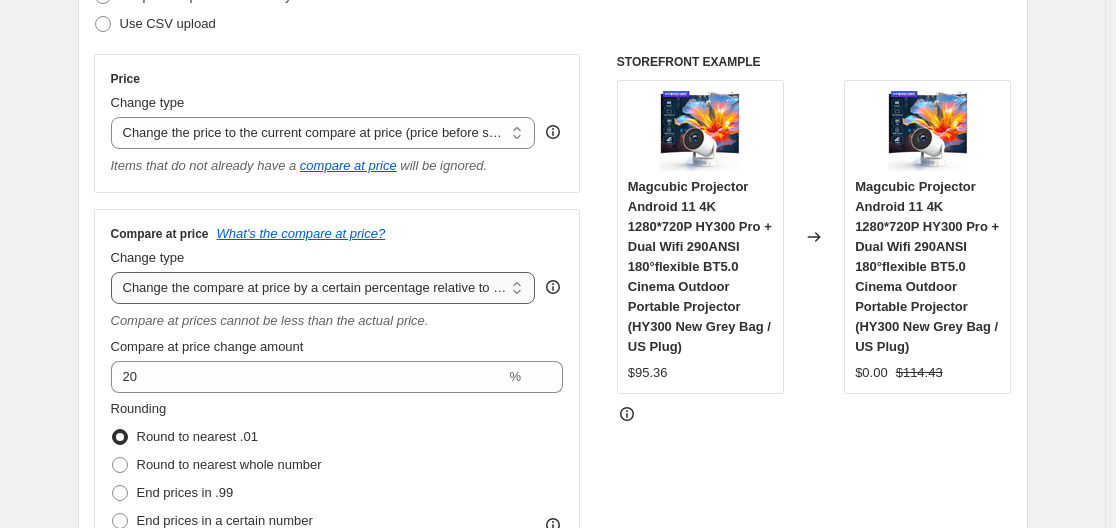 click on "Change the compare at price to the current price (sale) Change the compare at price to a certain amount Change the compare at price by a certain amount Change the compare at price by a certain percentage Change the compare at price by a certain amount relative to the actual price Change the compare at price by a certain percentage relative to the actual price Don't change the compare at price Remove the compare at price" at bounding box center [323, 288] 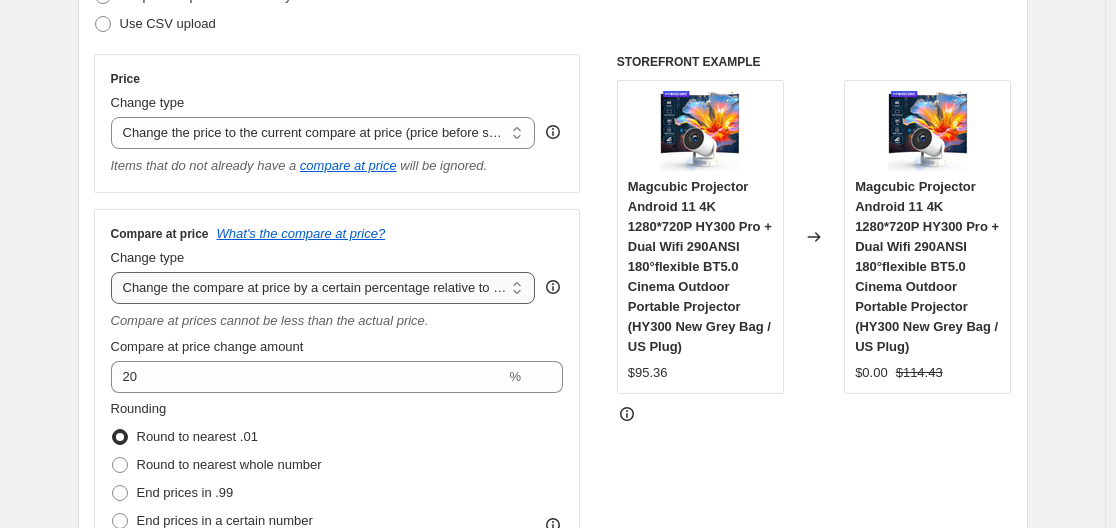 click on "Change the compare at price to the current price (sale) Change the compare at price to a certain amount Change the compare at price by a certain amount Change the compare at price by a certain percentage Change the compare at price by a certain amount relative to the actual price Change the compare at price by a certain percentage relative to the actual price Don't change the compare at price Remove the compare at price" at bounding box center (323, 288) 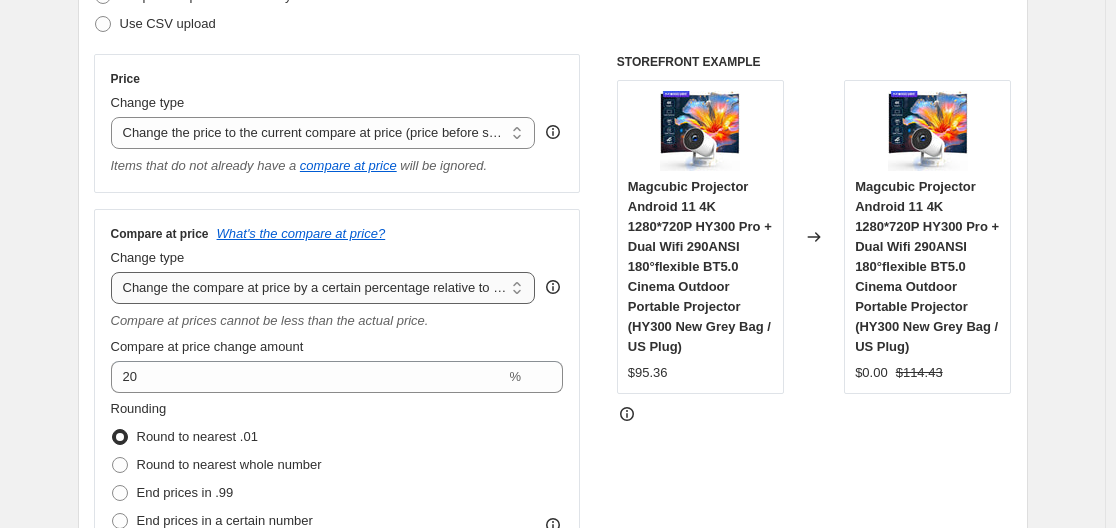 select on "to" 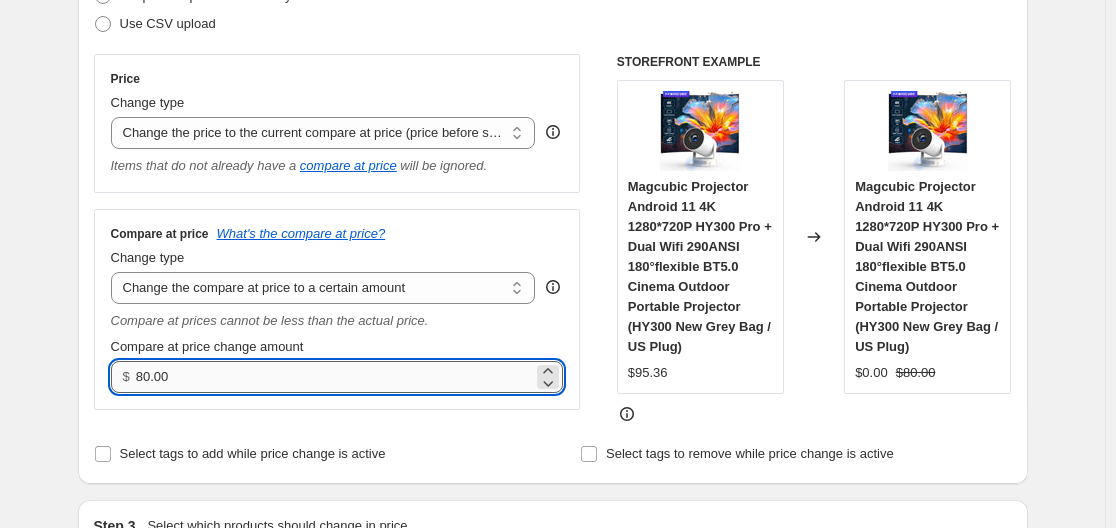 click on "80.00" at bounding box center (334, 377) 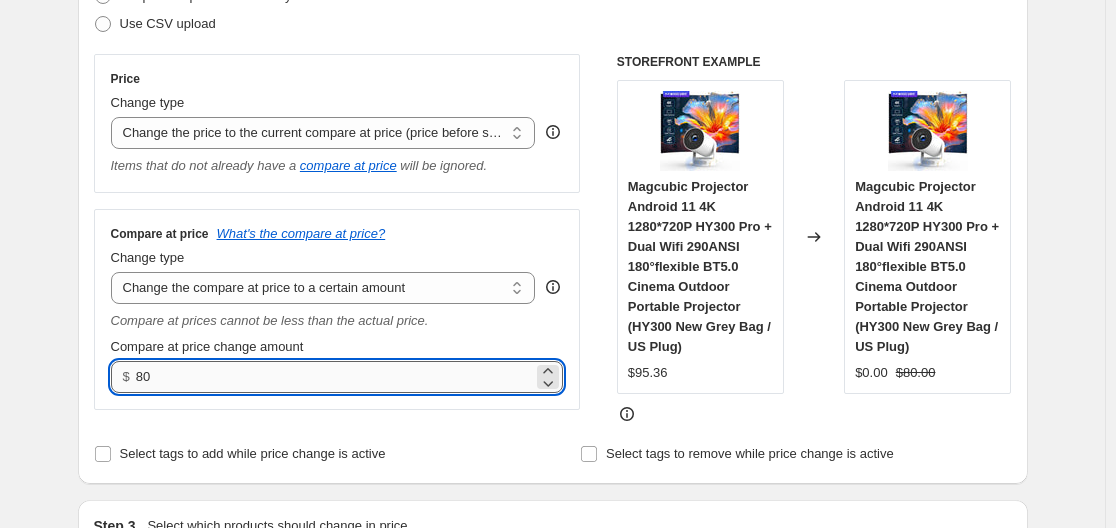 type on "8" 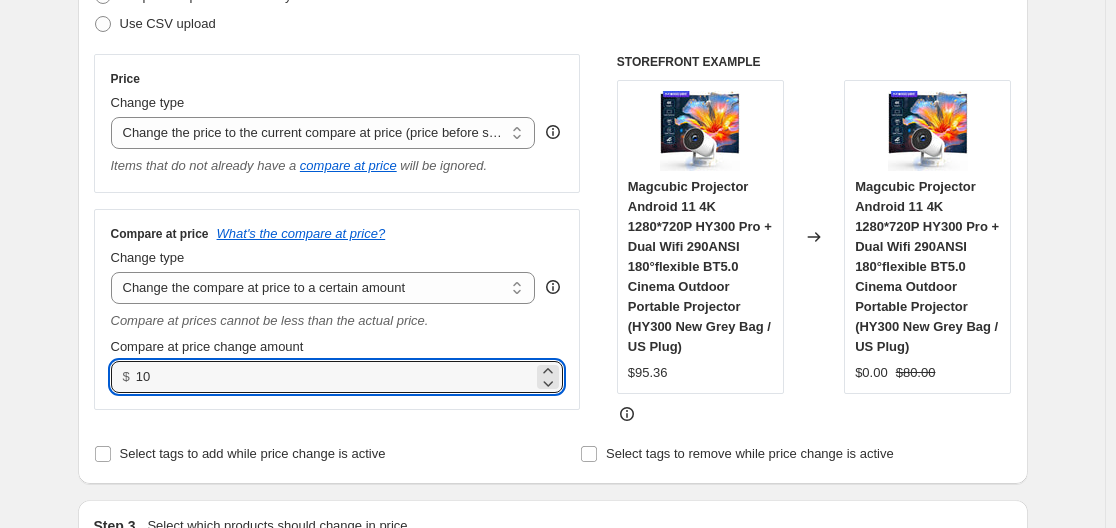 type on "10.00" 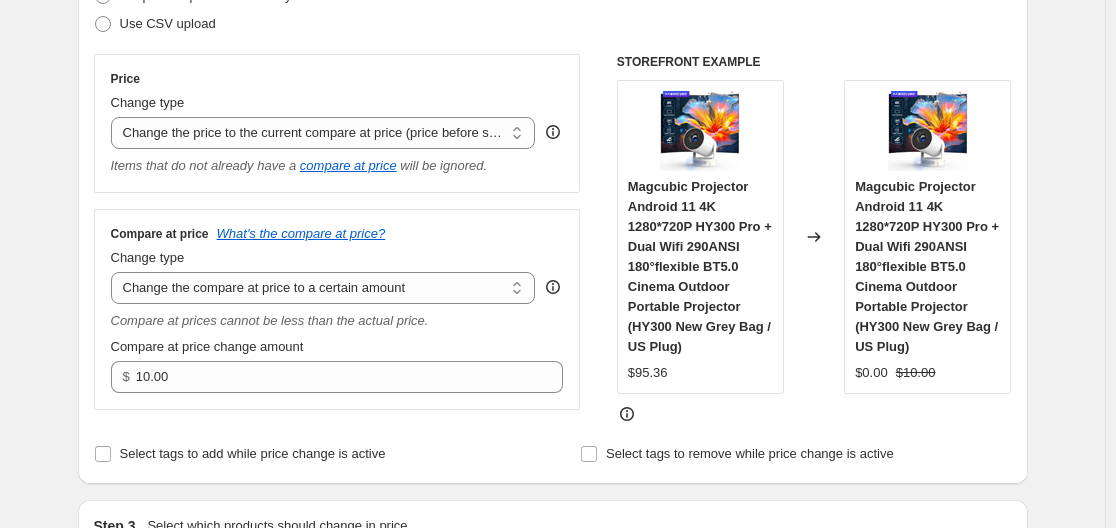 click at bounding box center [814, 414] 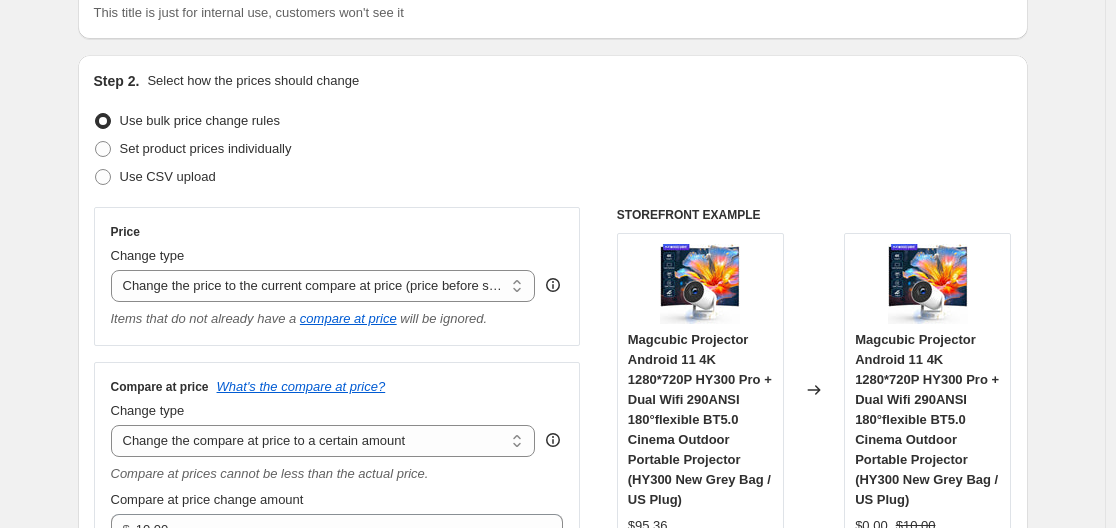 scroll, scrollTop: 0, scrollLeft: 0, axis: both 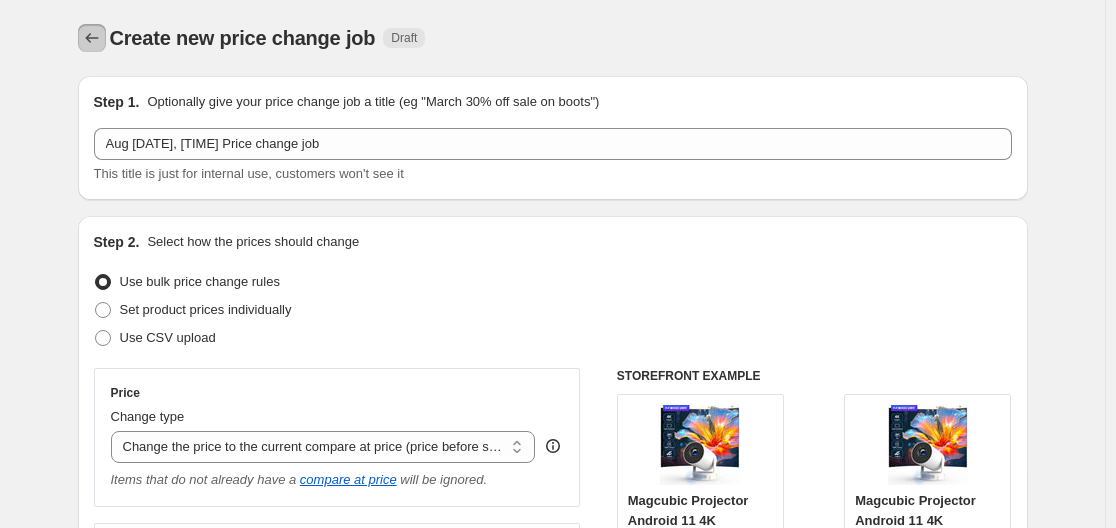 click at bounding box center (92, 38) 